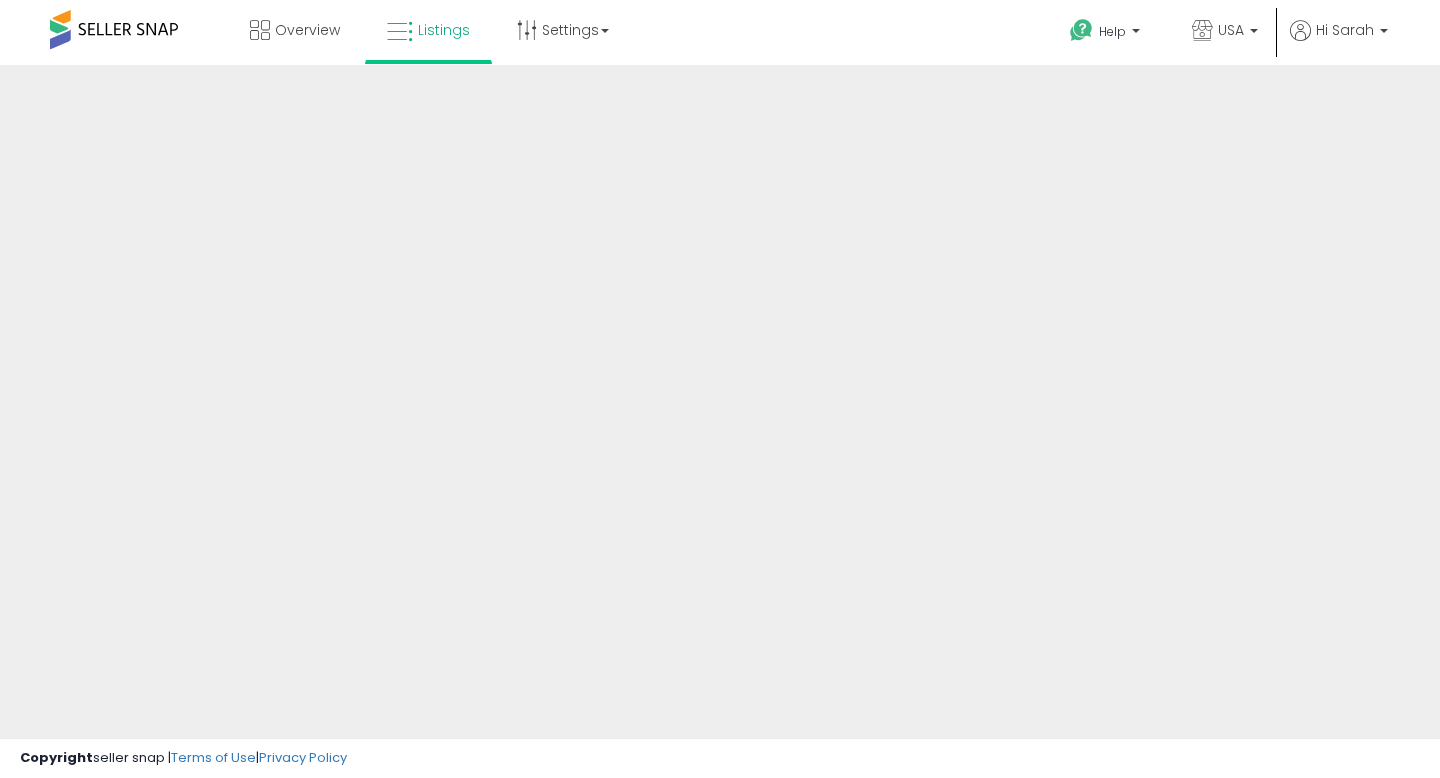 scroll, scrollTop: 0, scrollLeft: 0, axis: both 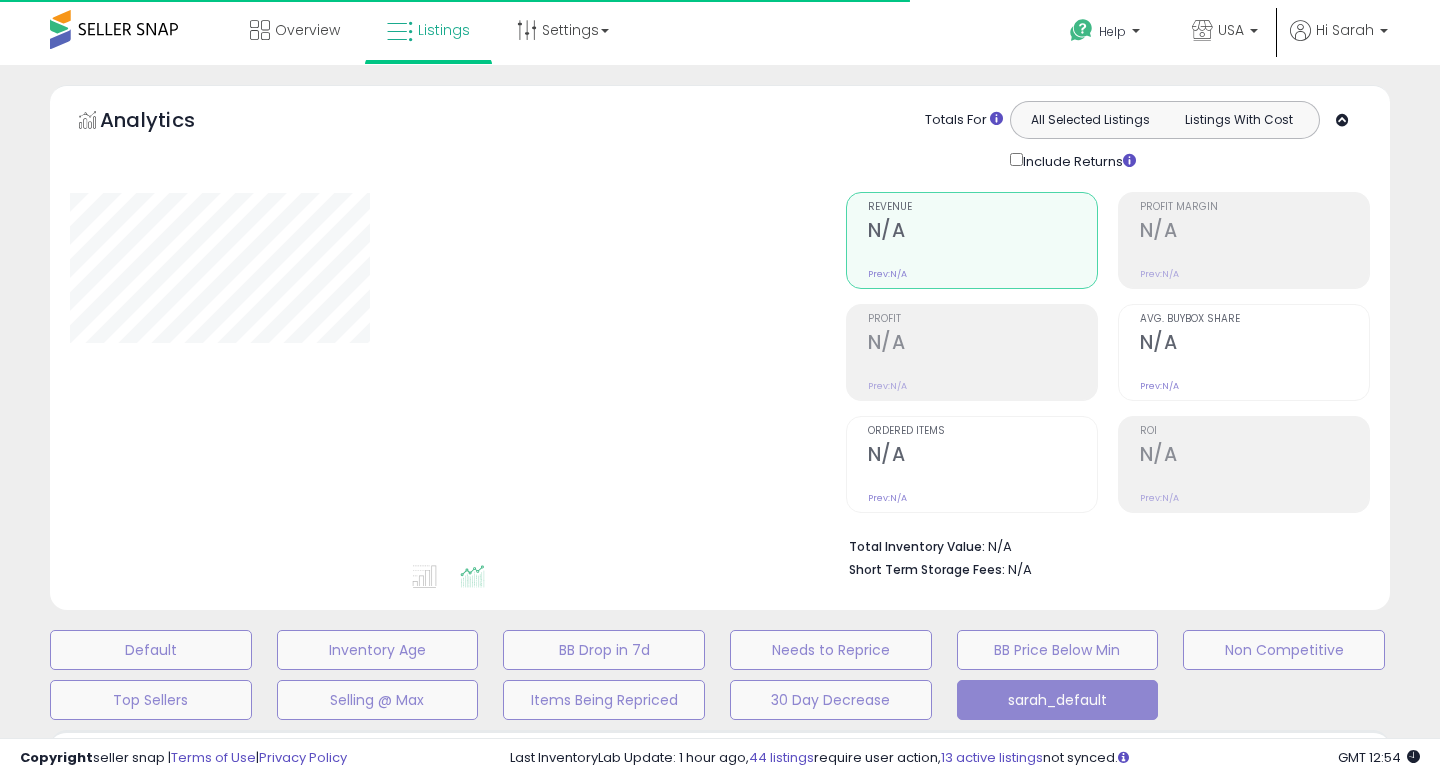 type on "****" 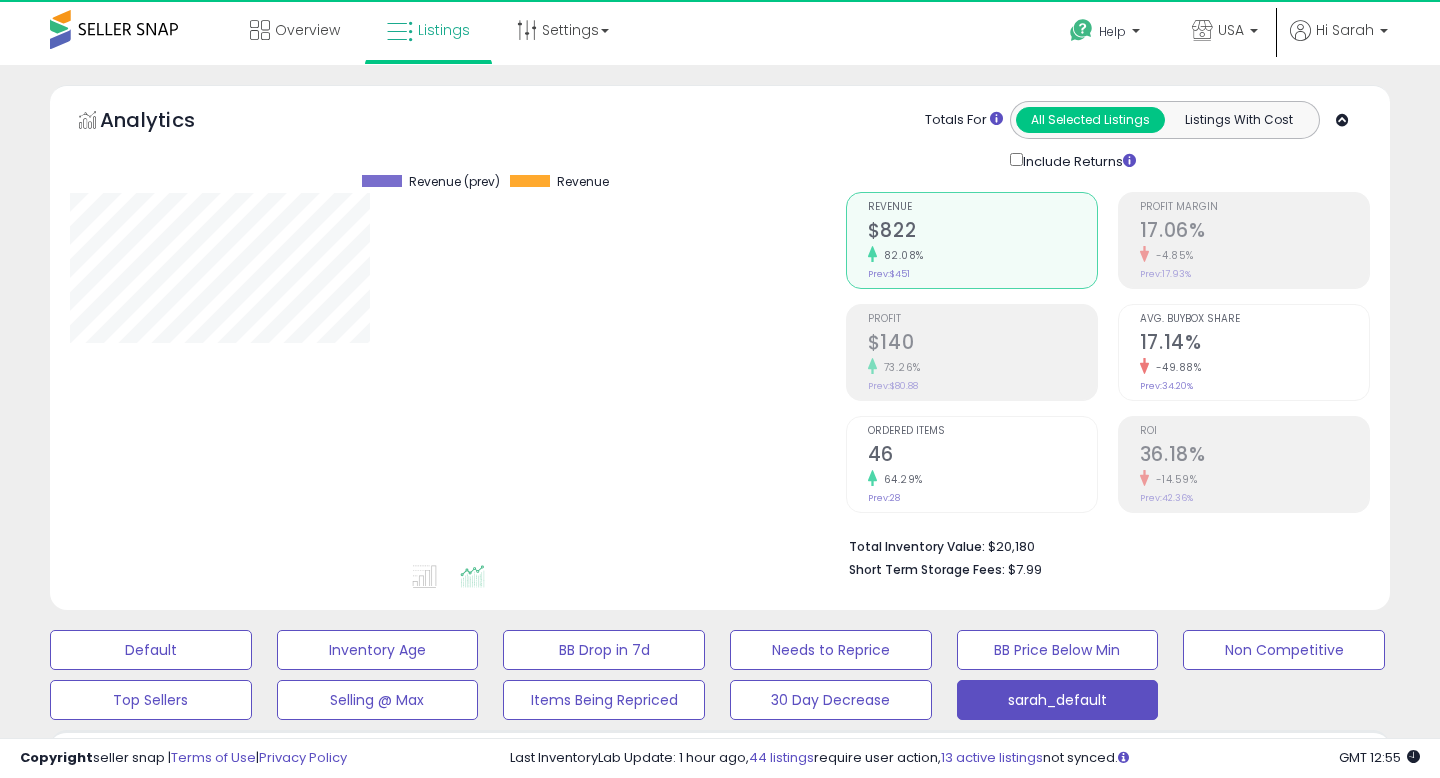 scroll, scrollTop: 999590, scrollLeft: 999224, axis: both 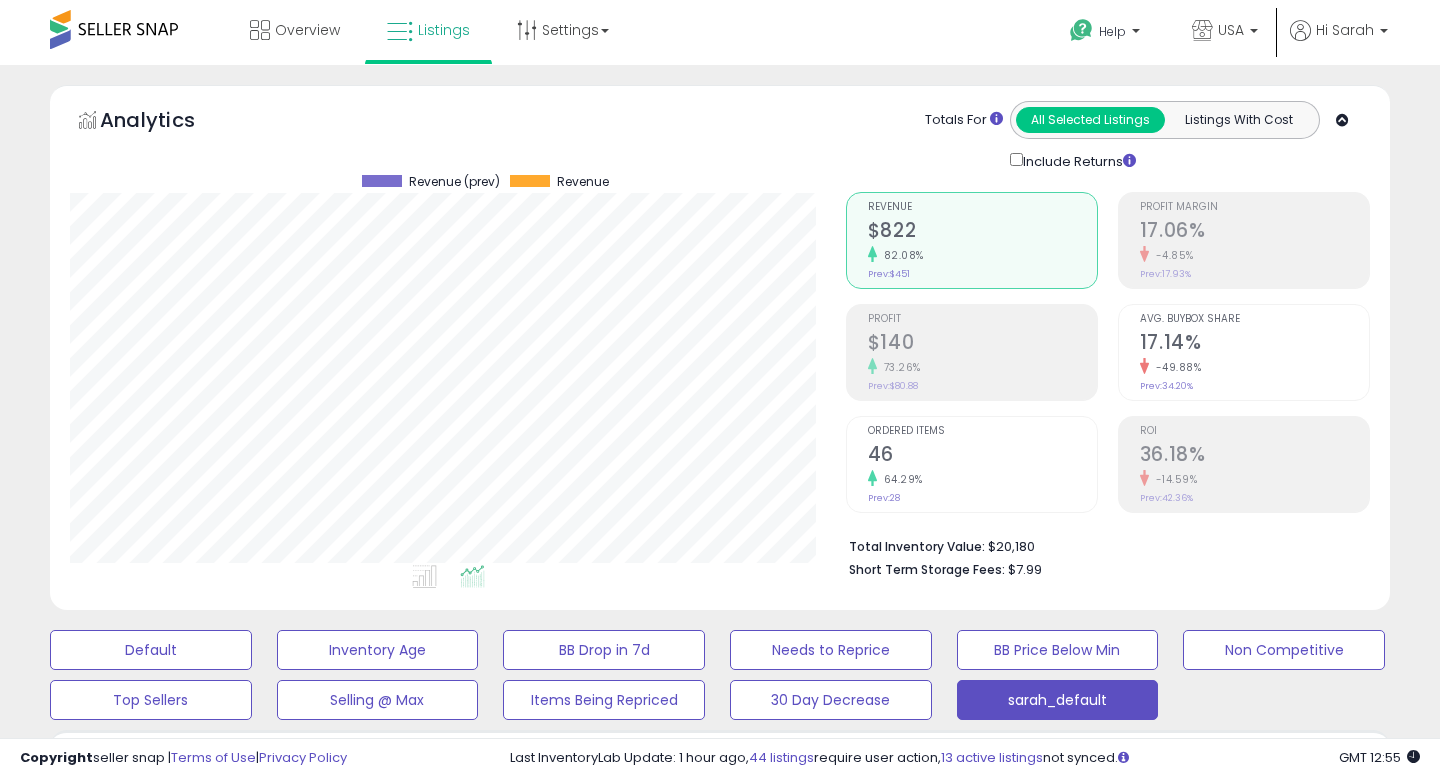 click on "Totals For
All Selected Listings
Listings With Cost
Include Returns" at bounding box center [1100, 136] 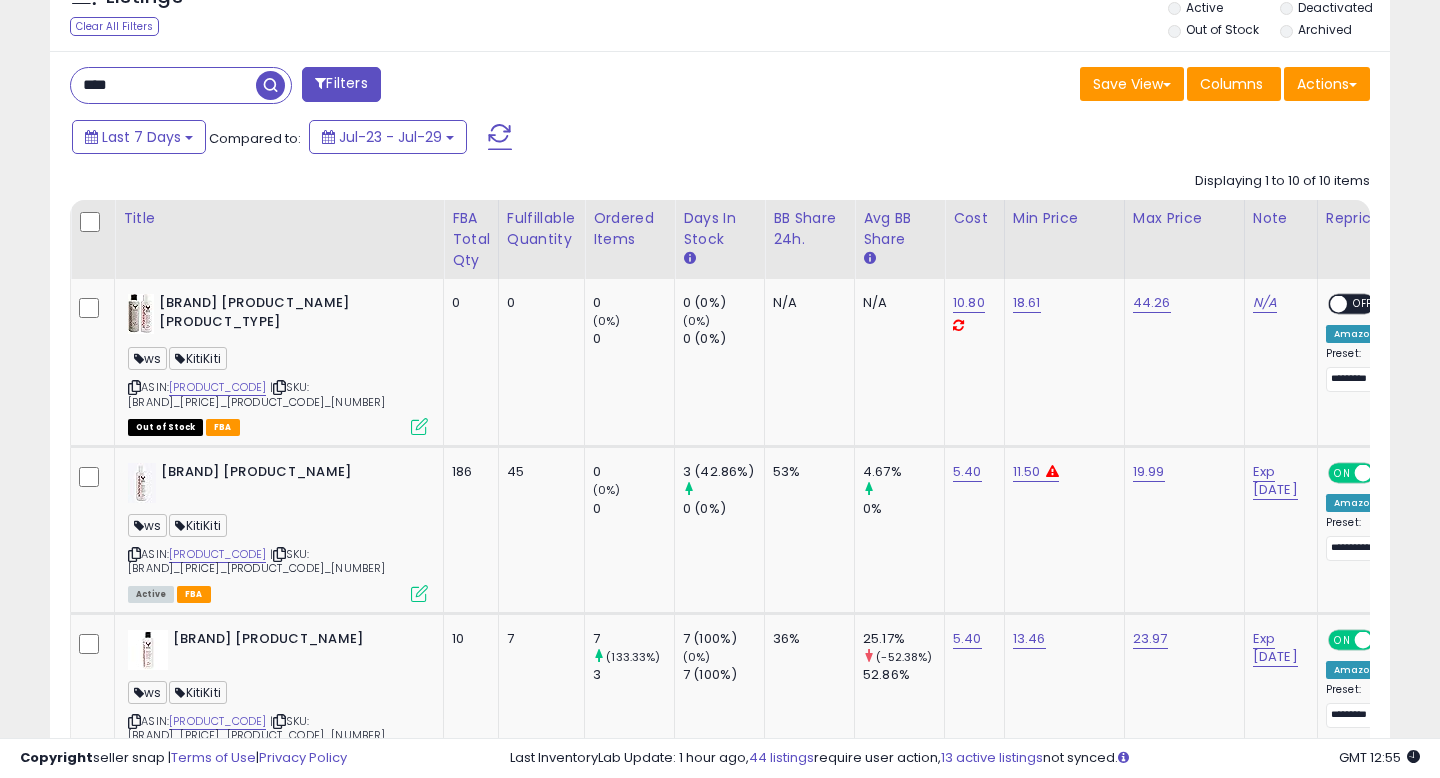 scroll, scrollTop: 784, scrollLeft: 0, axis: vertical 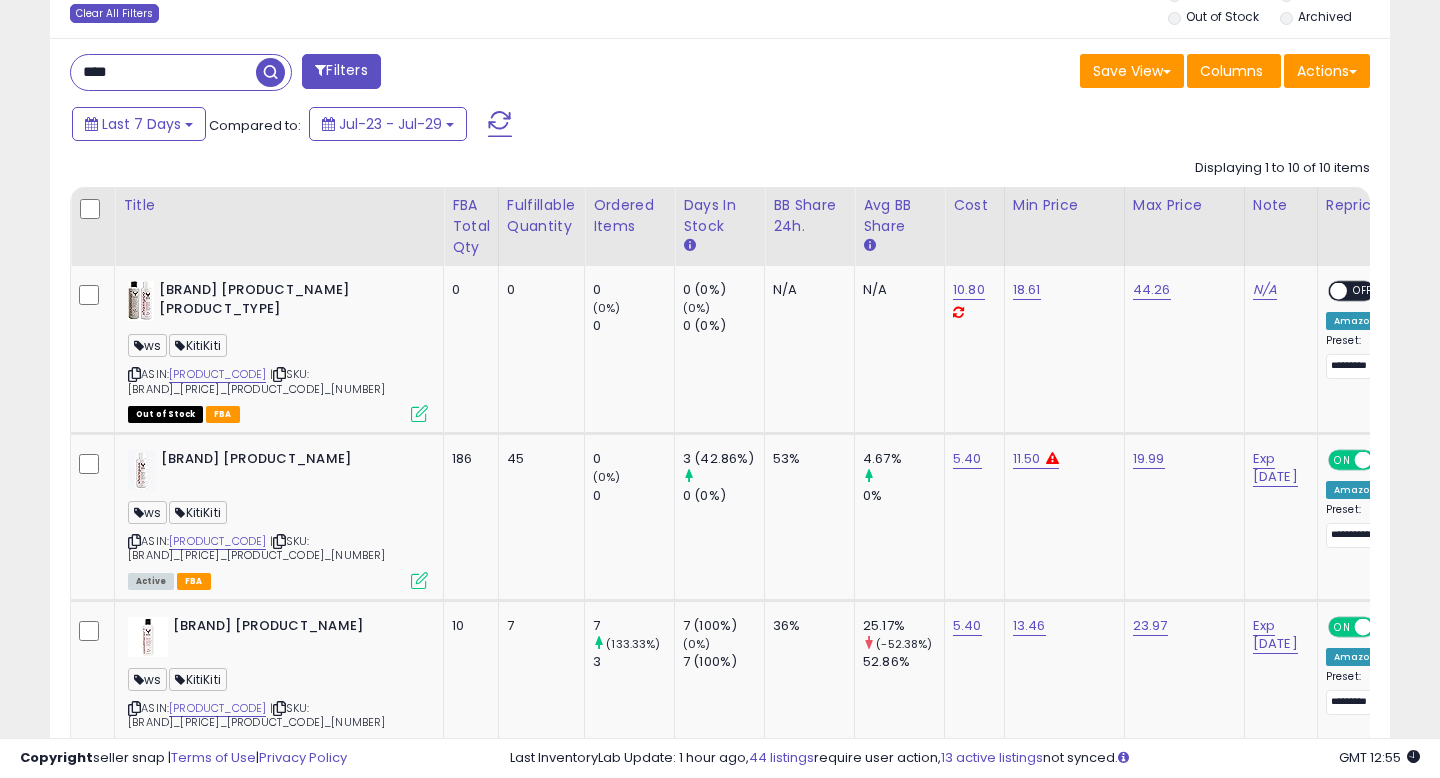 click on "Clear All Filters" at bounding box center (114, 13) 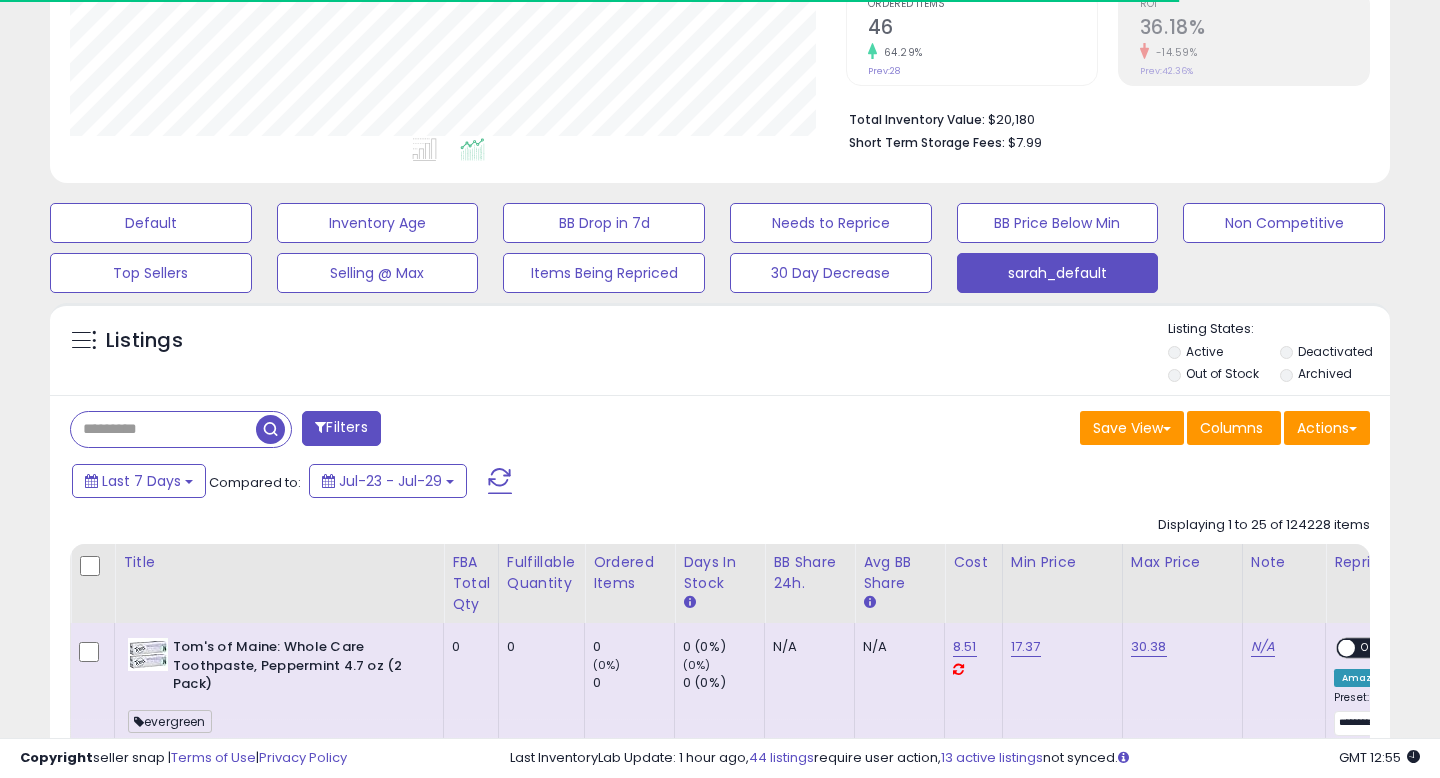 scroll, scrollTop: 784, scrollLeft: 0, axis: vertical 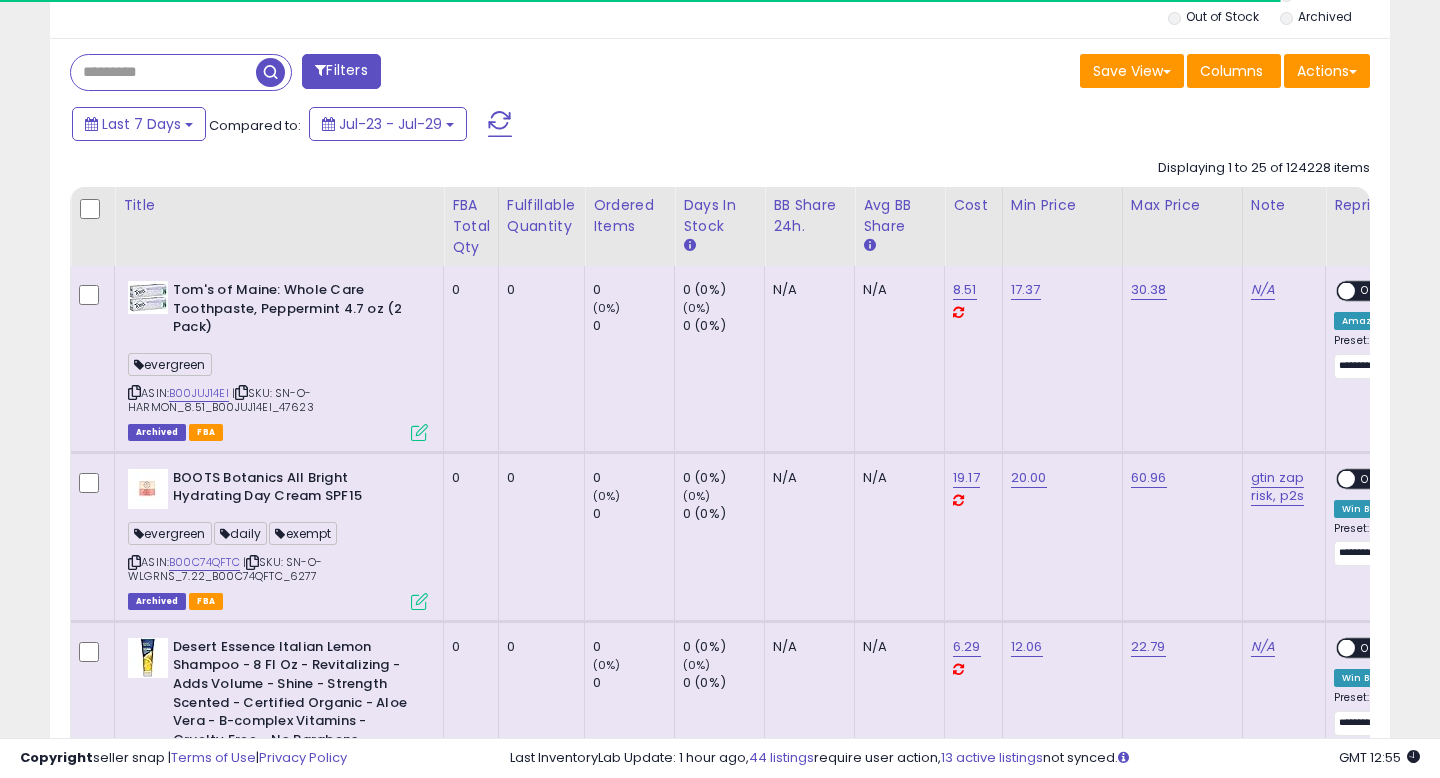 click on "Filters" at bounding box center (341, 71) 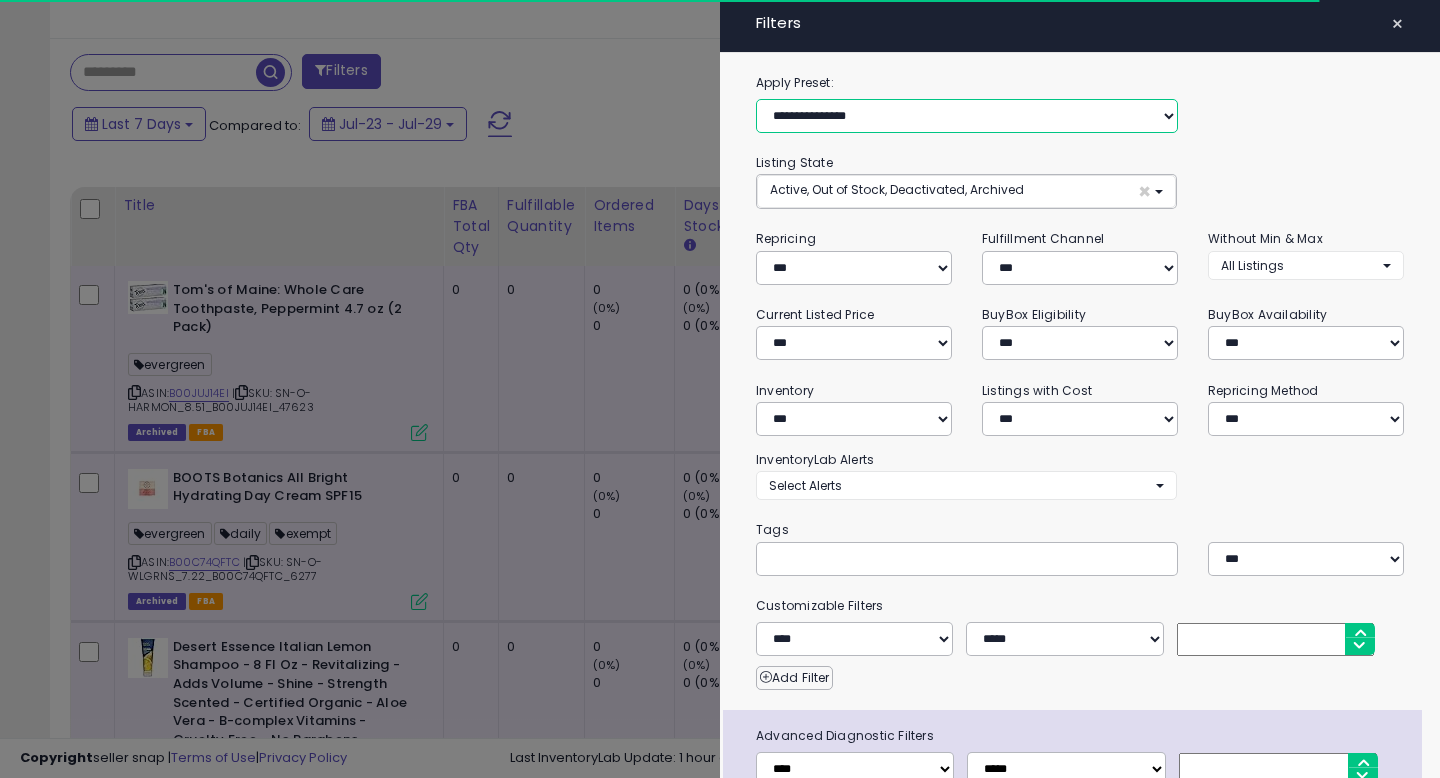 click on "**********" at bounding box center [967, 116] 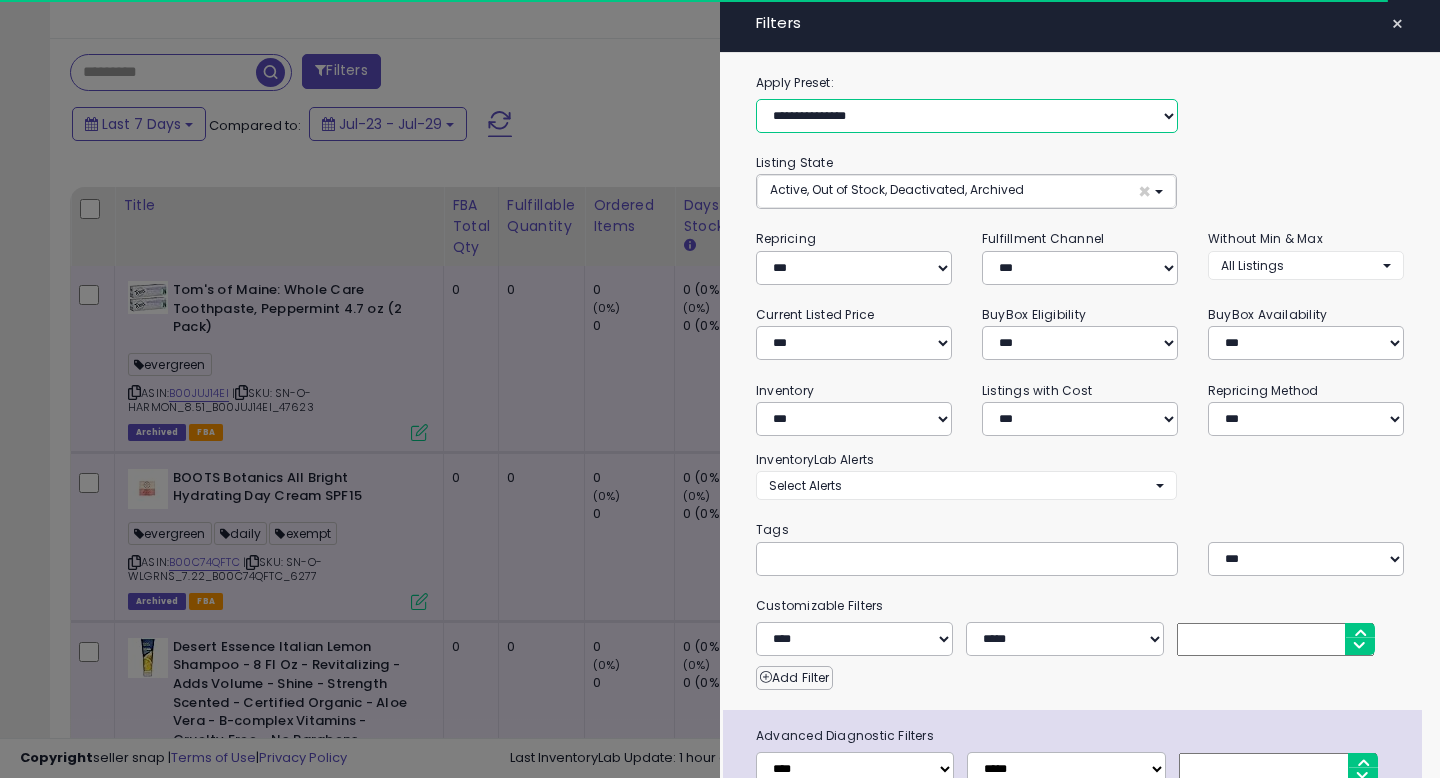 select on "**********" 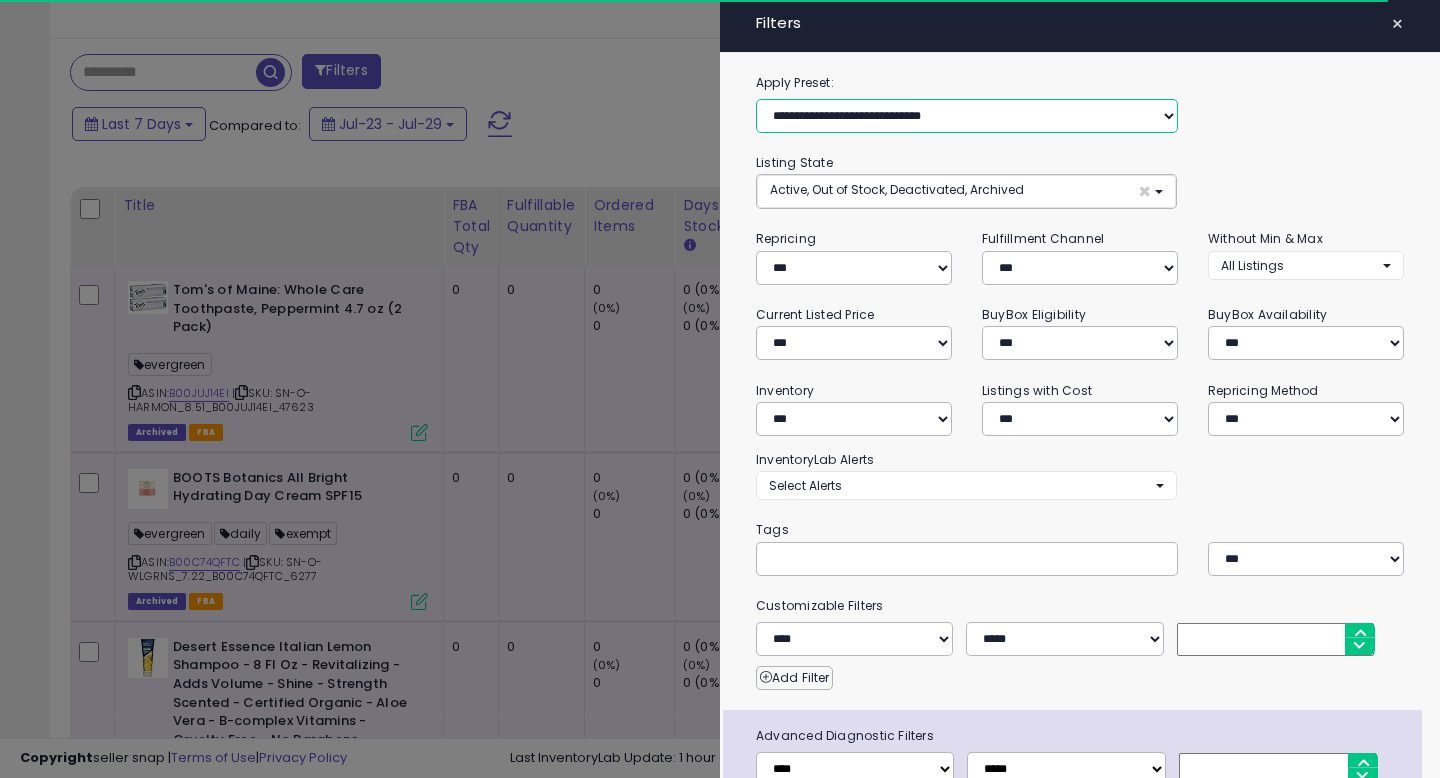 select on "***" 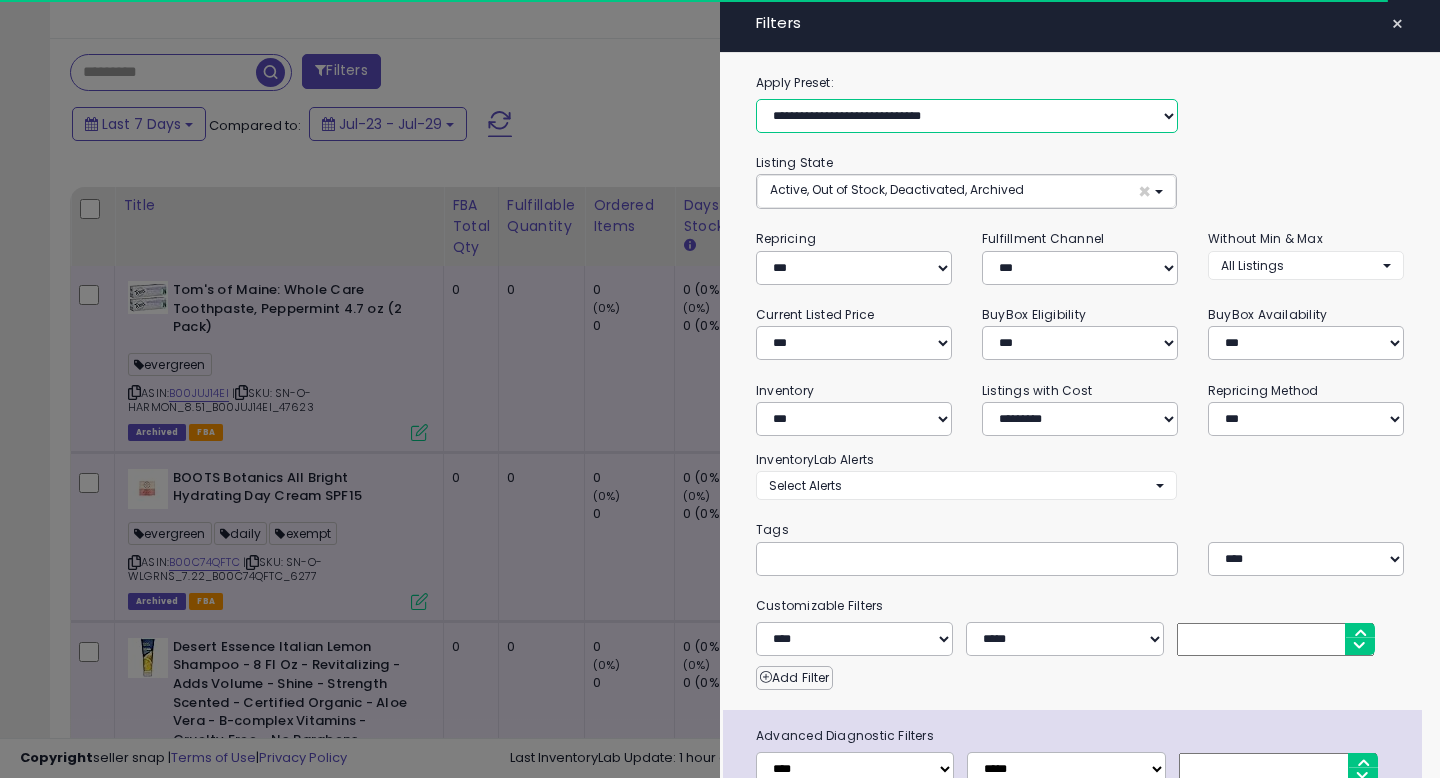 select on "*" 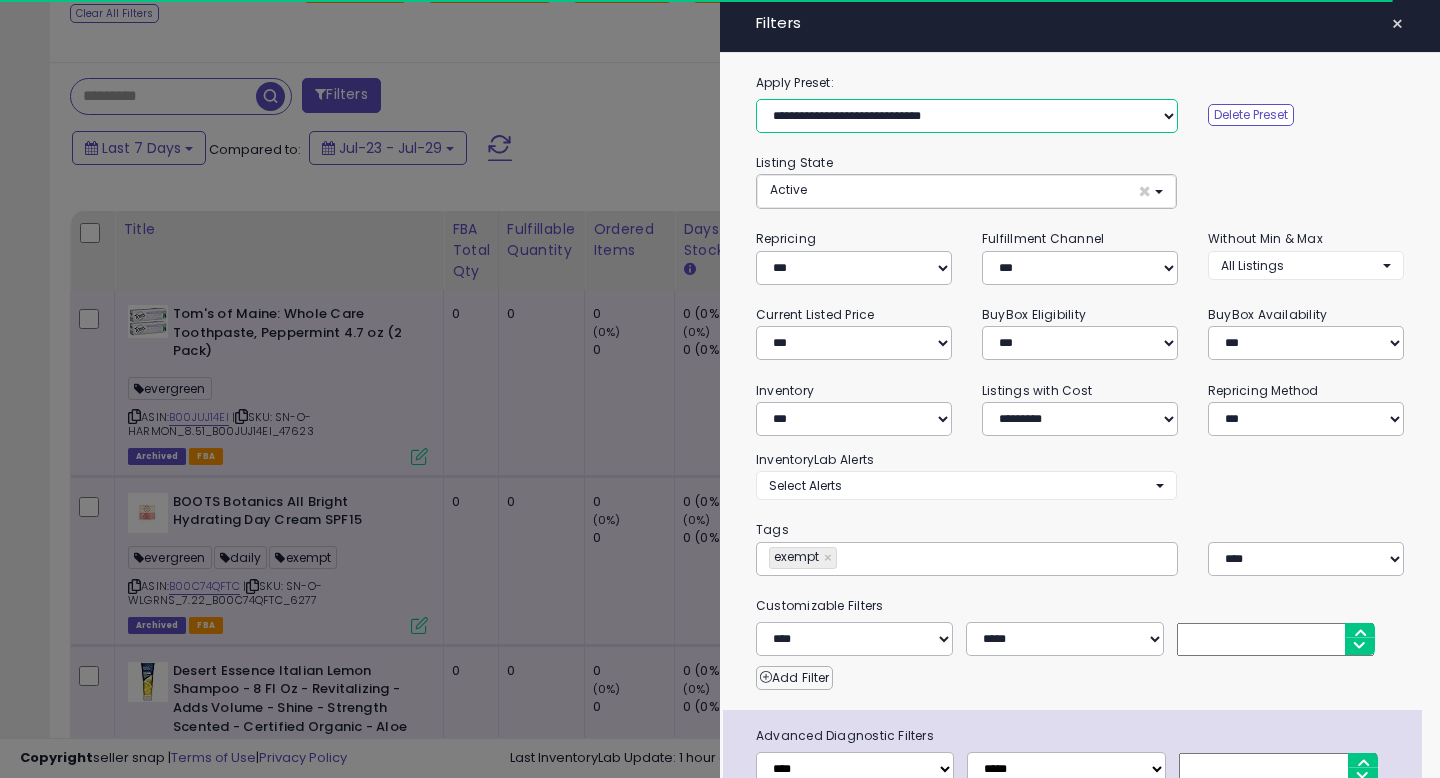 scroll, scrollTop: 130, scrollLeft: 0, axis: vertical 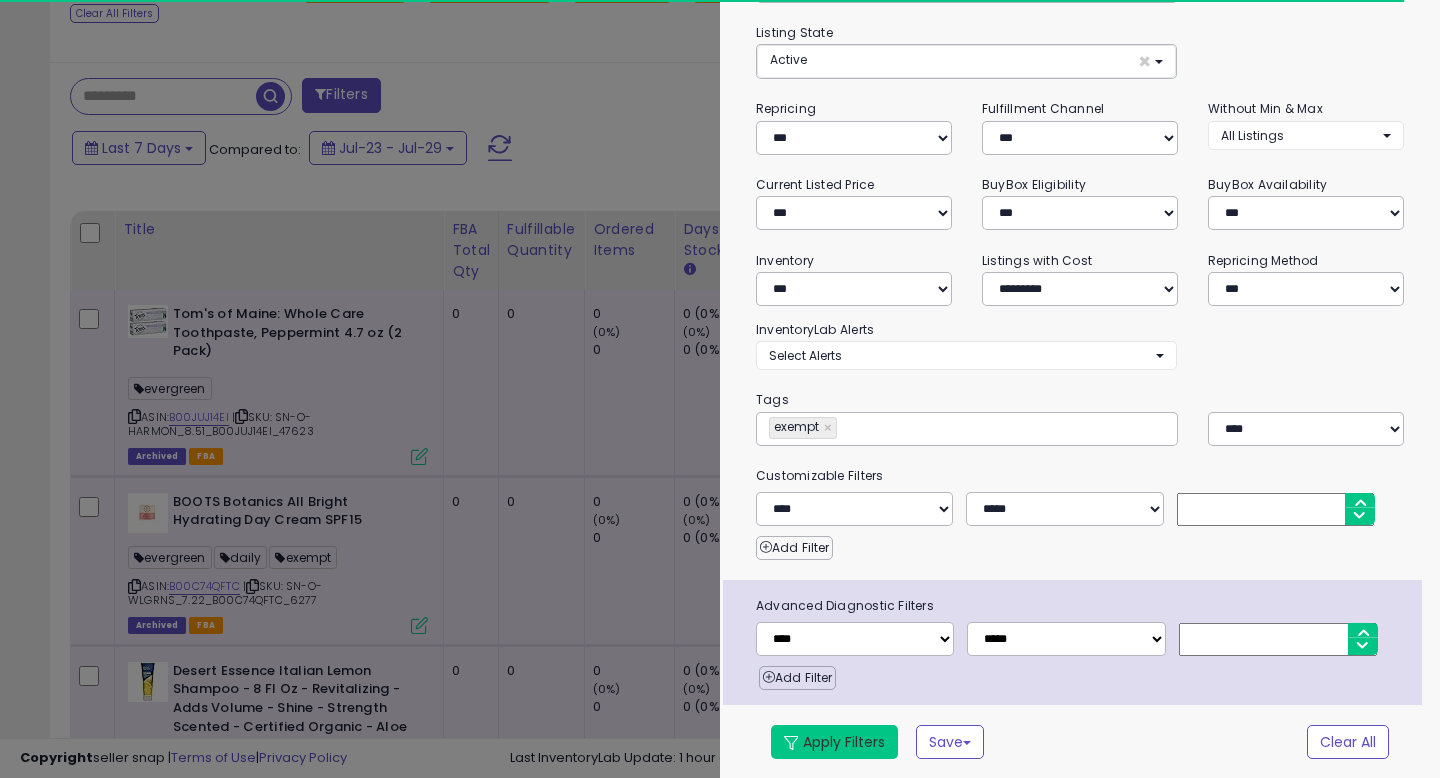 click on "Apply Filters" at bounding box center (834, 742) 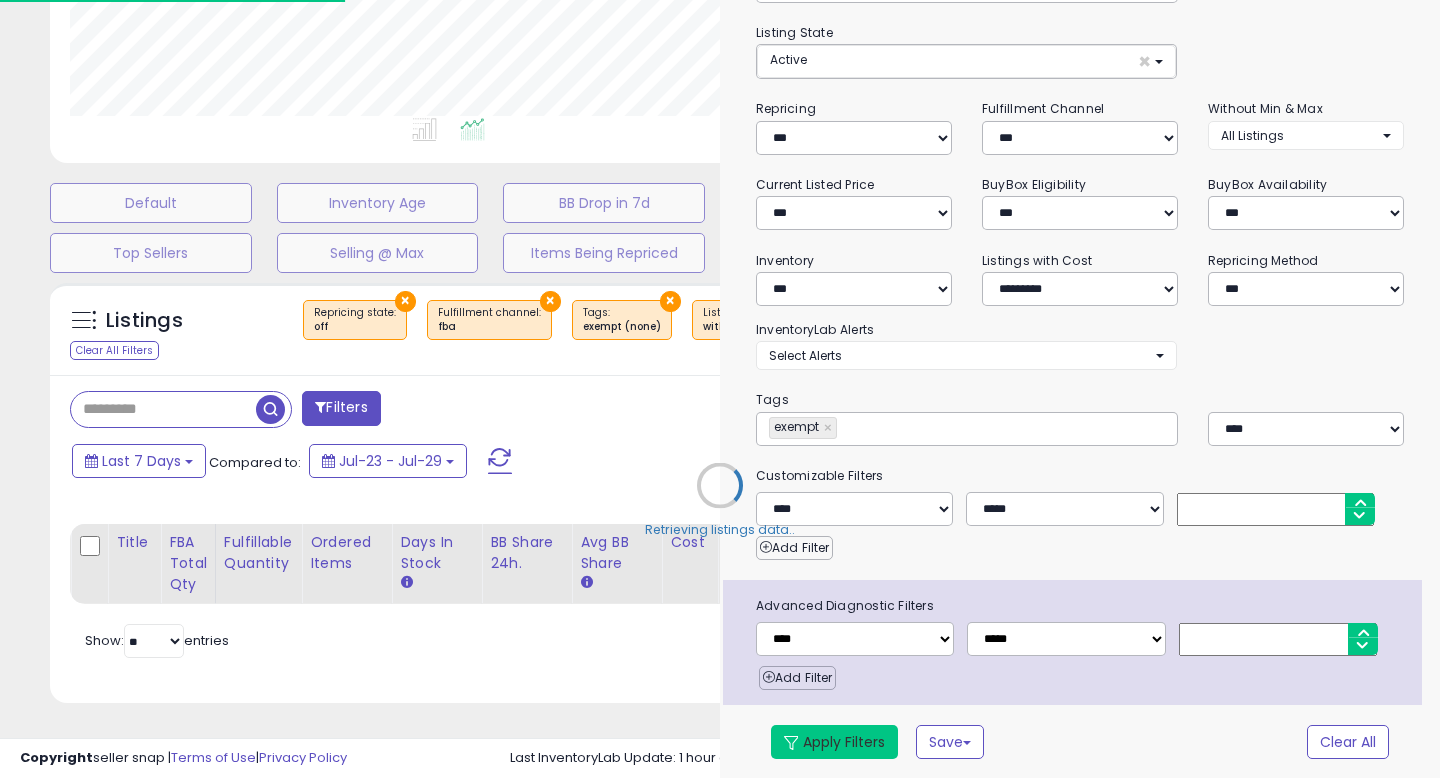 scroll, scrollTop: 447, scrollLeft: 0, axis: vertical 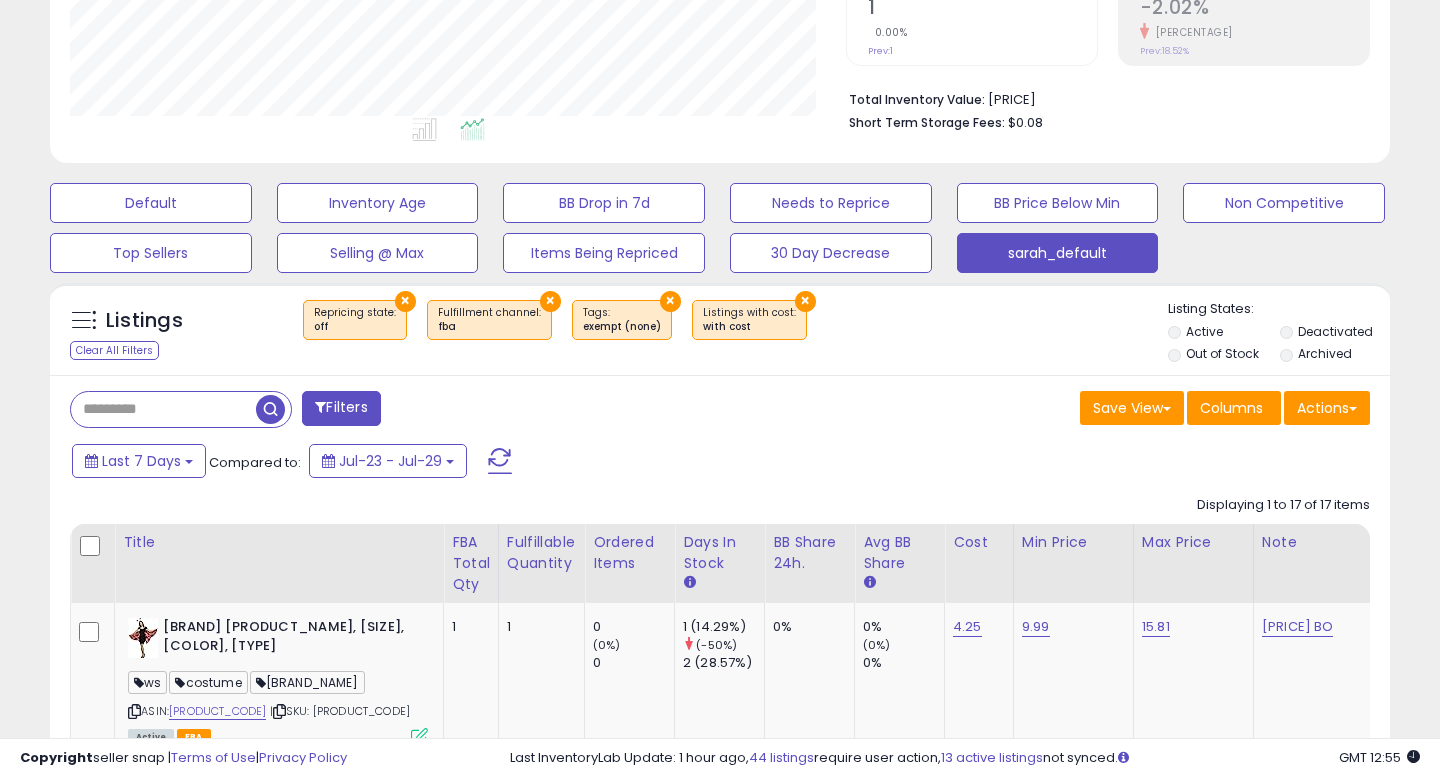 click on "Last 7 Days
Compared to:
Jul-23 - Jul-29" at bounding box center (554, 463) 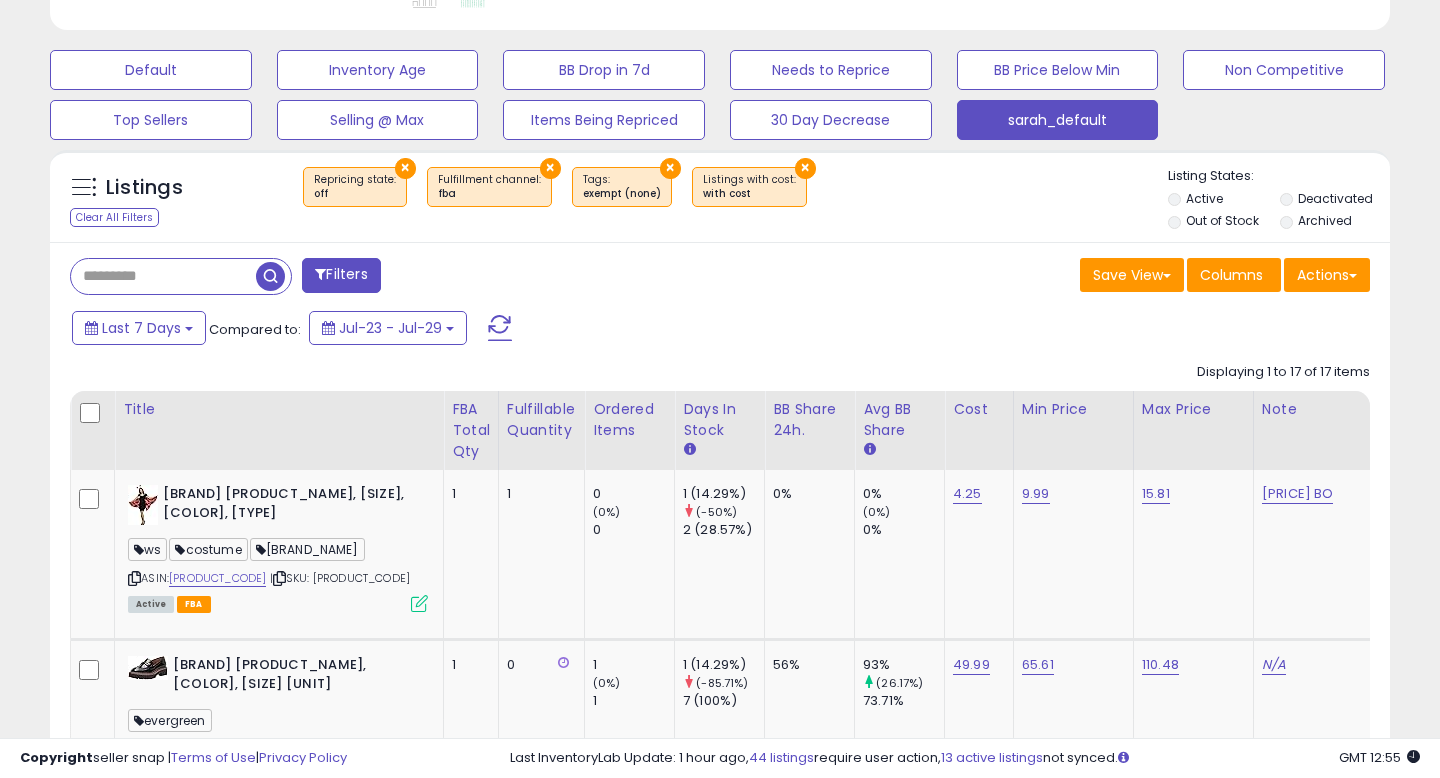 scroll, scrollTop: 622, scrollLeft: 0, axis: vertical 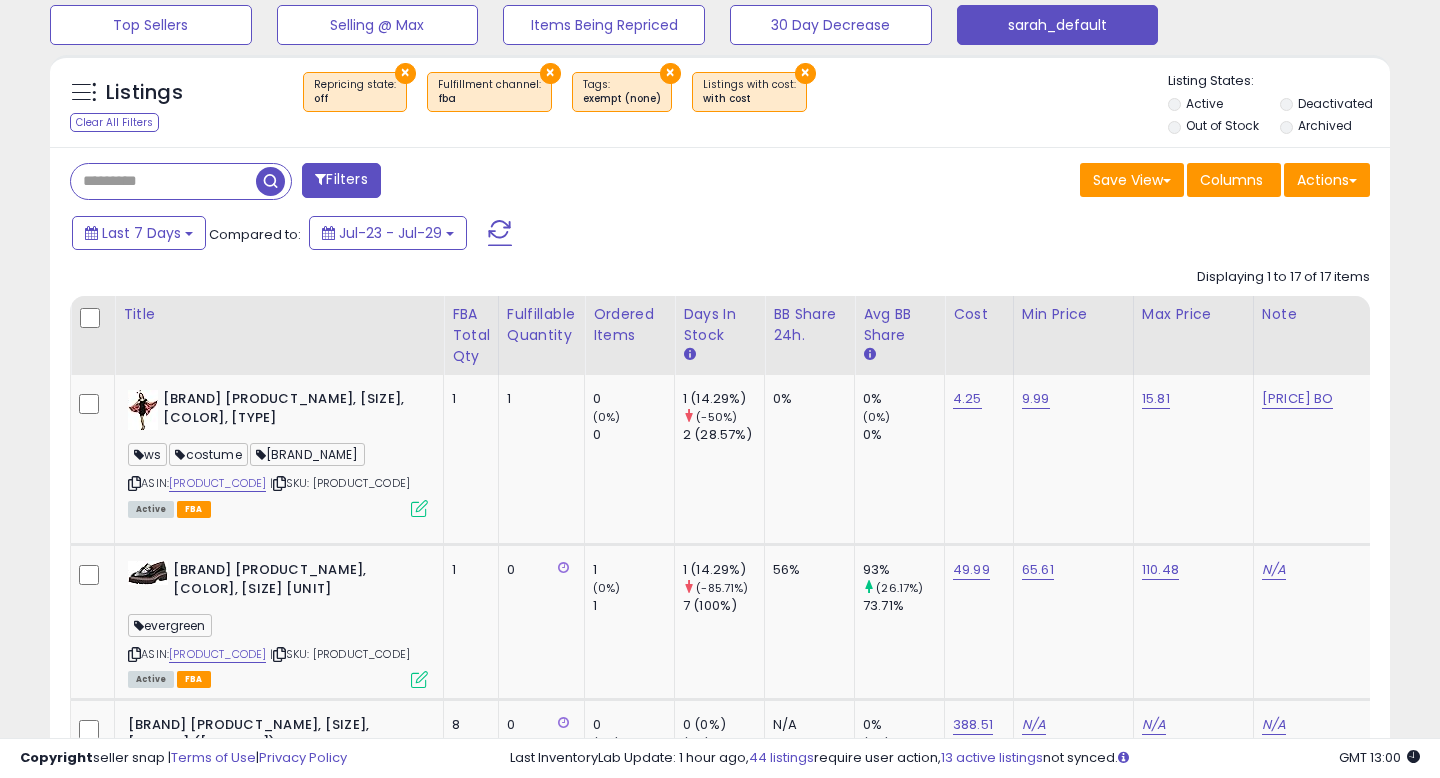 click on "Filters
Save View
Save As New View
Update Current View
Columns" at bounding box center (720, 1719) 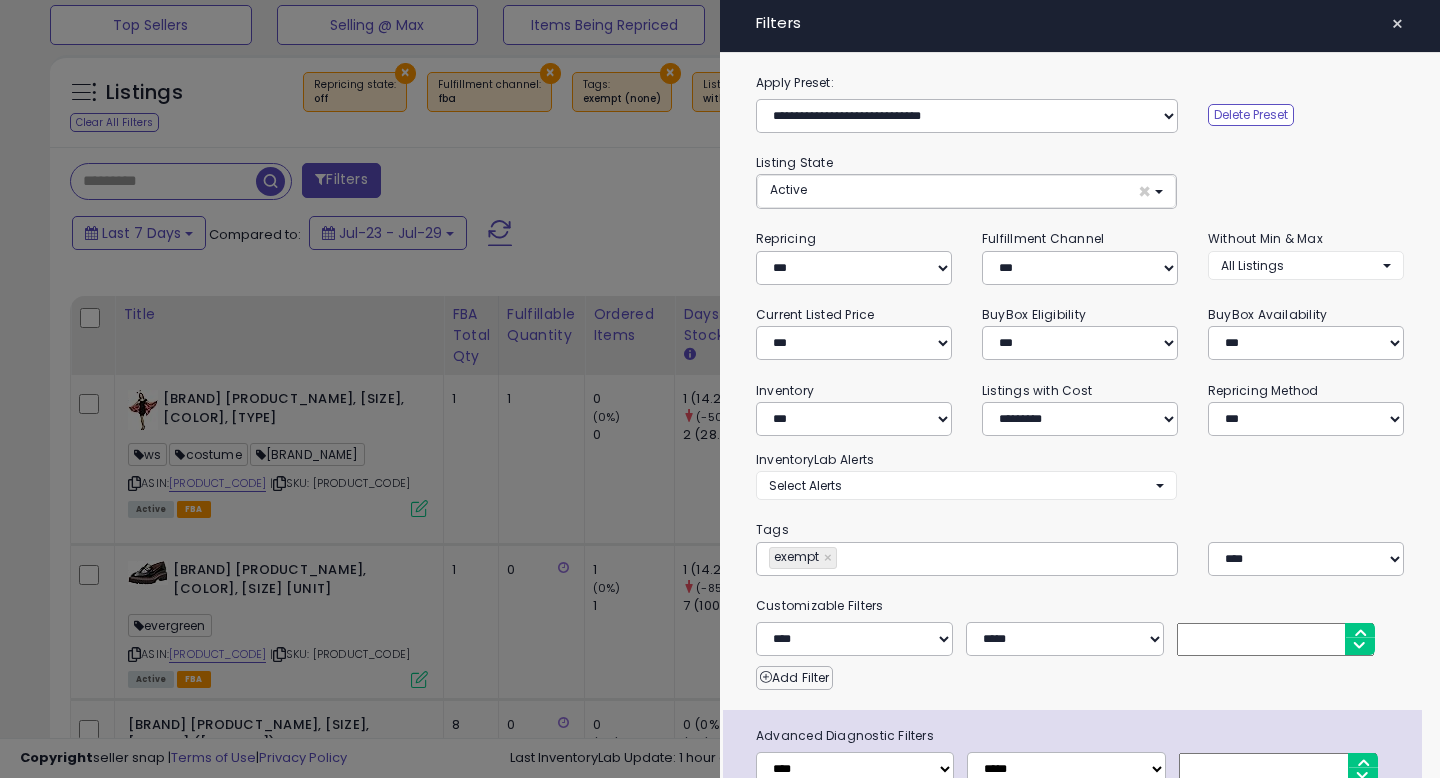 scroll, scrollTop: 130, scrollLeft: 0, axis: vertical 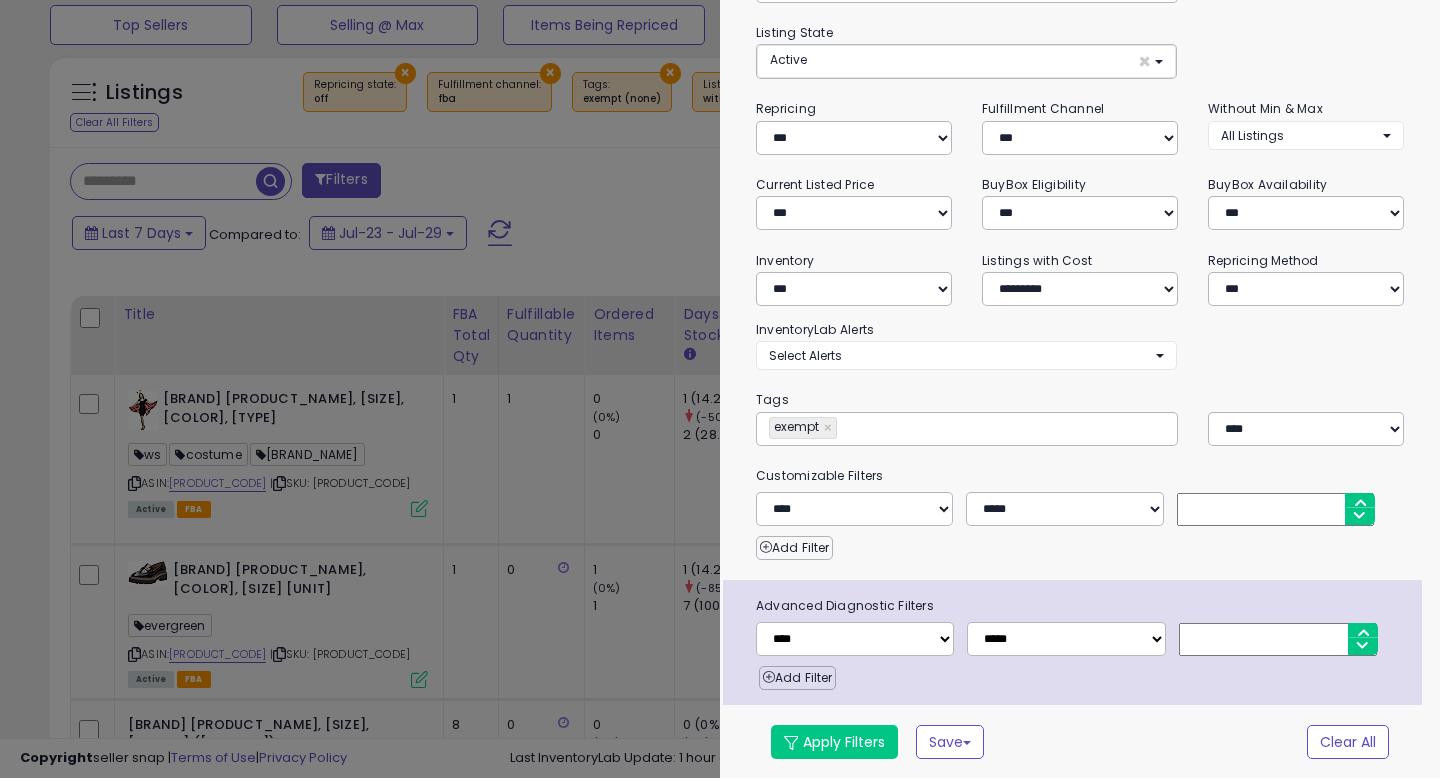 click at bounding box center (720, 389) 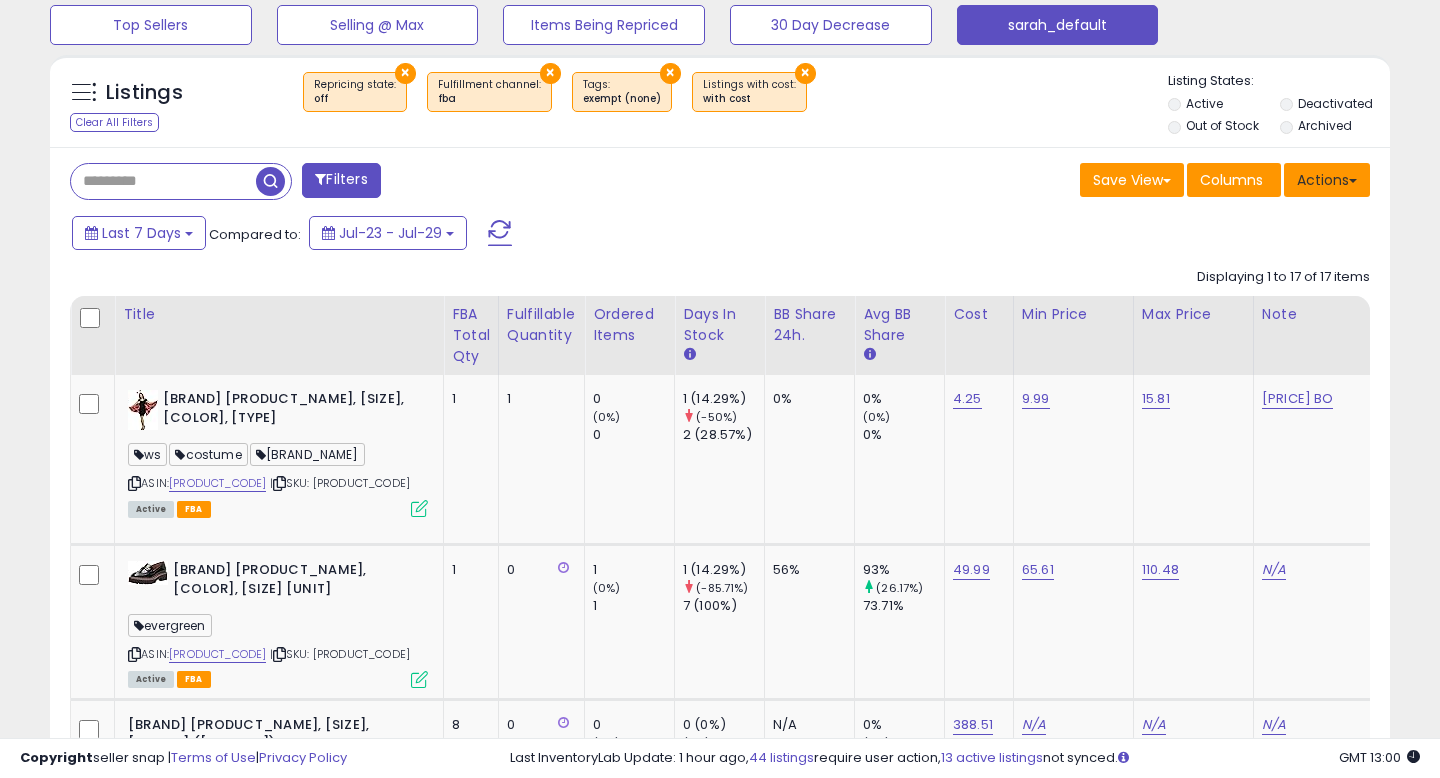 click on "Actions" at bounding box center (1327, 180) 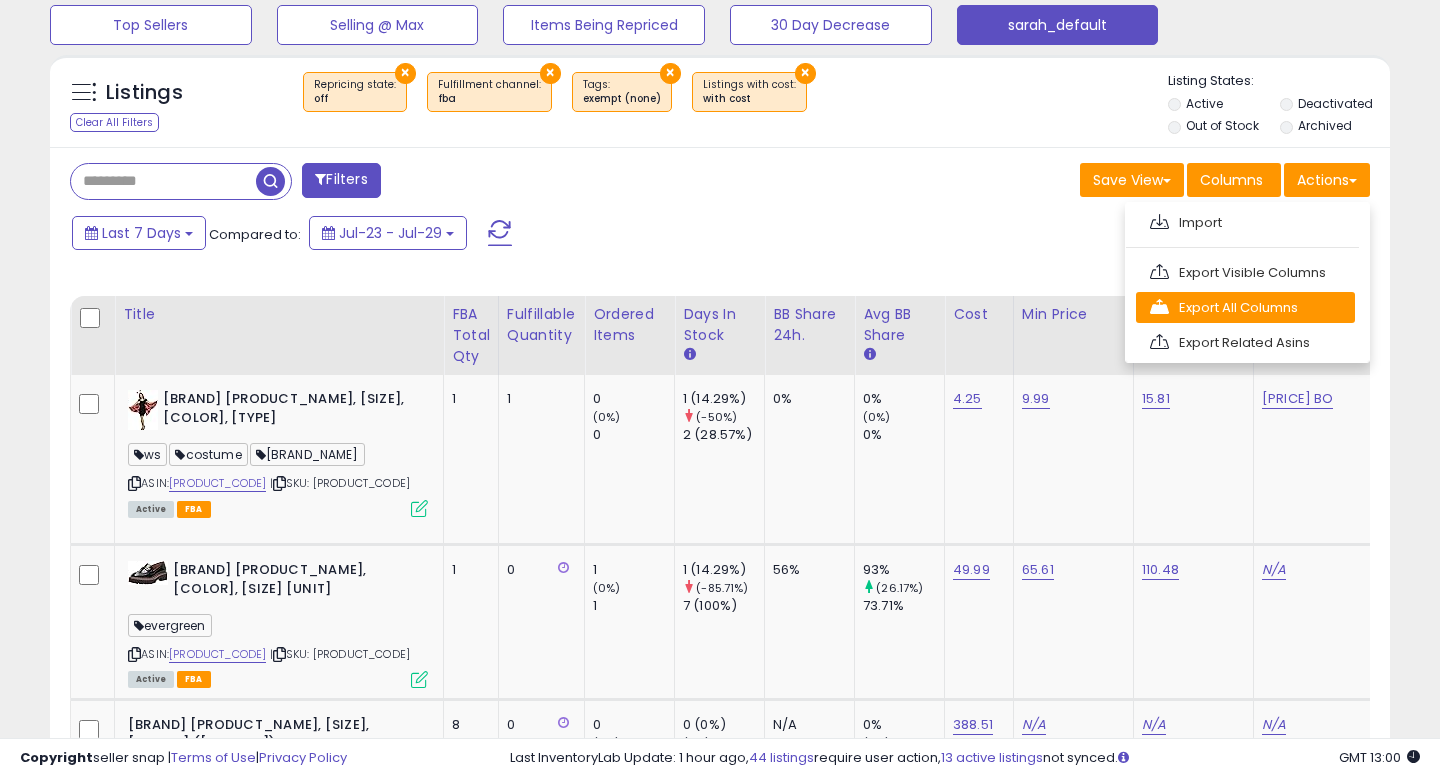 click on "Export All Columns" at bounding box center (1245, 307) 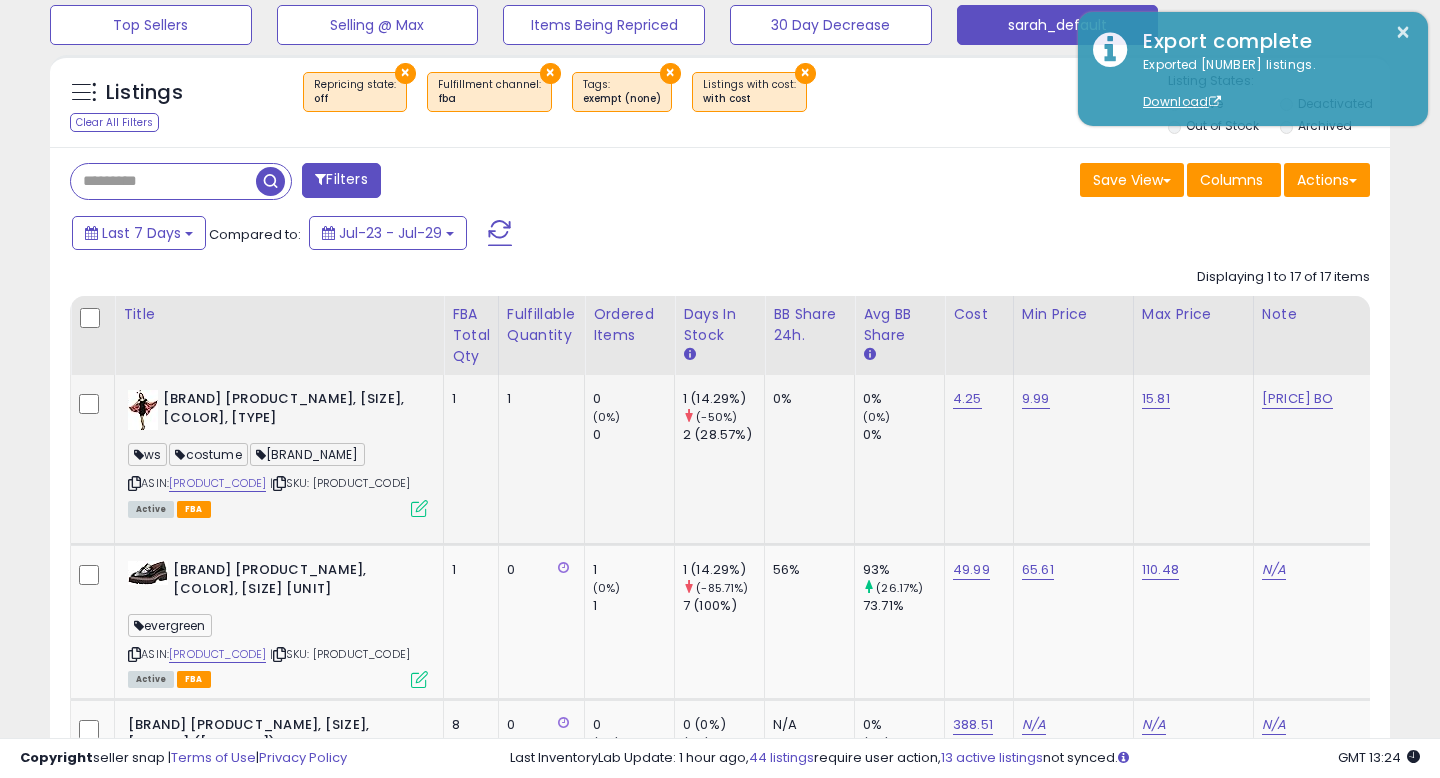 scroll, scrollTop: 1495, scrollLeft: 0, axis: vertical 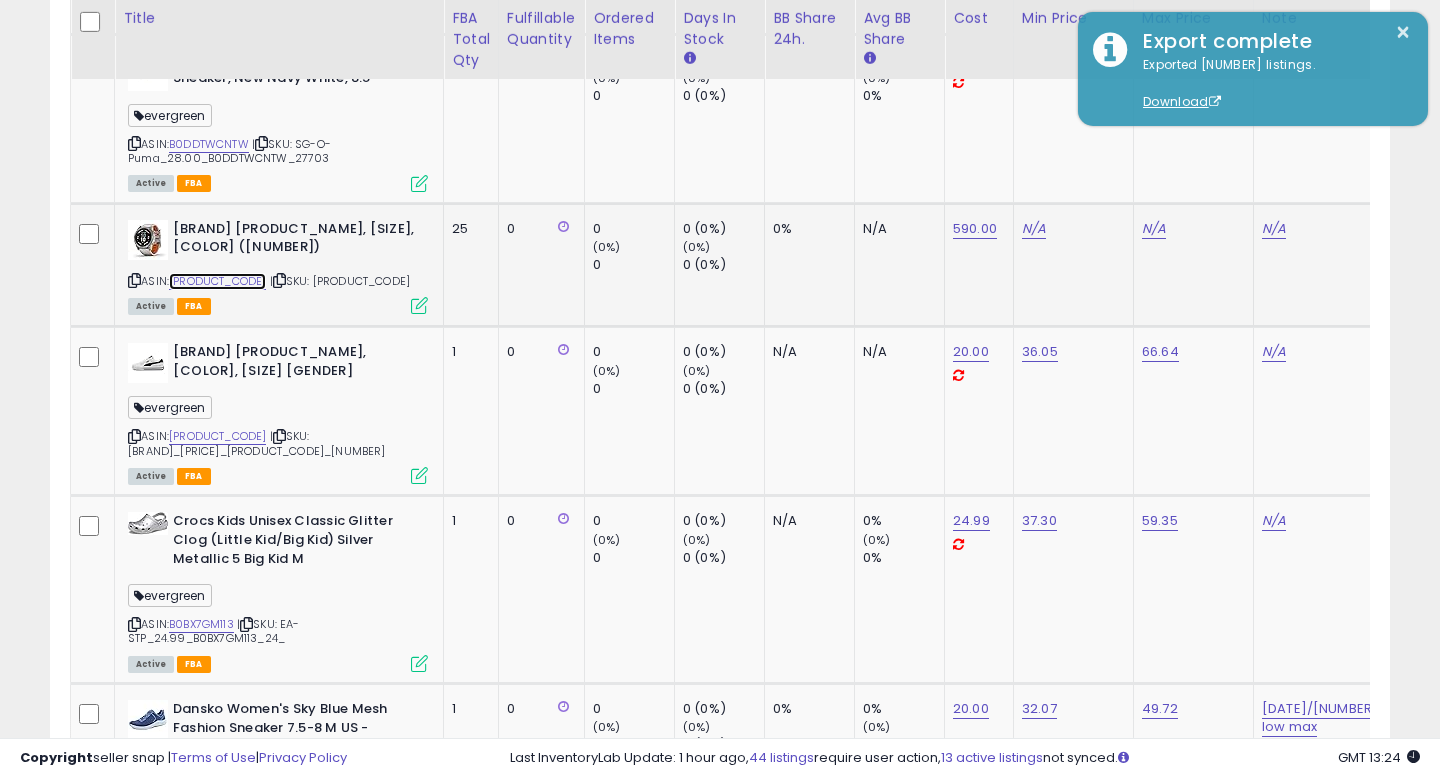 click on "[PRODUCT_CODE]" at bounding box center (217, 281) 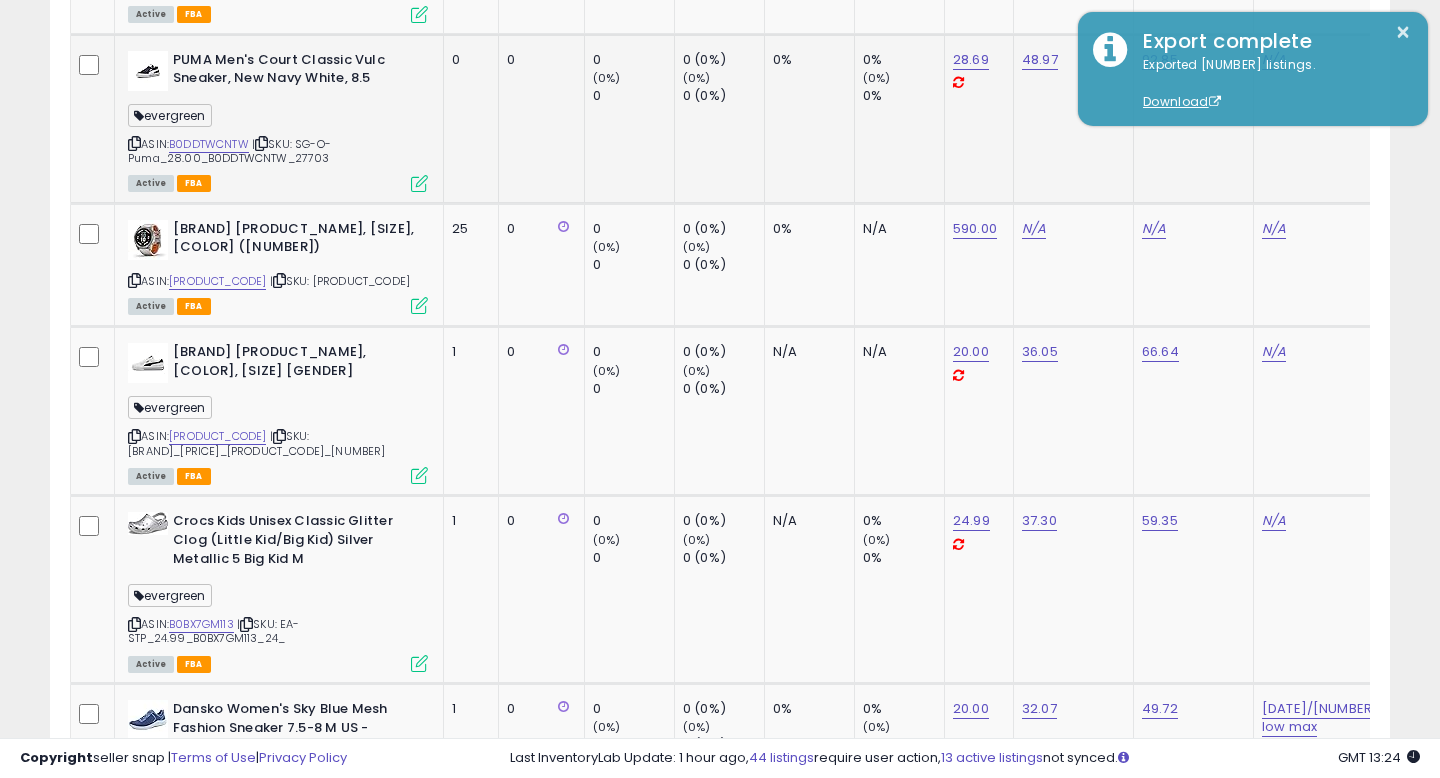 scroll, scrollTop: 3536, scrollLeft: 0, axis: vertical 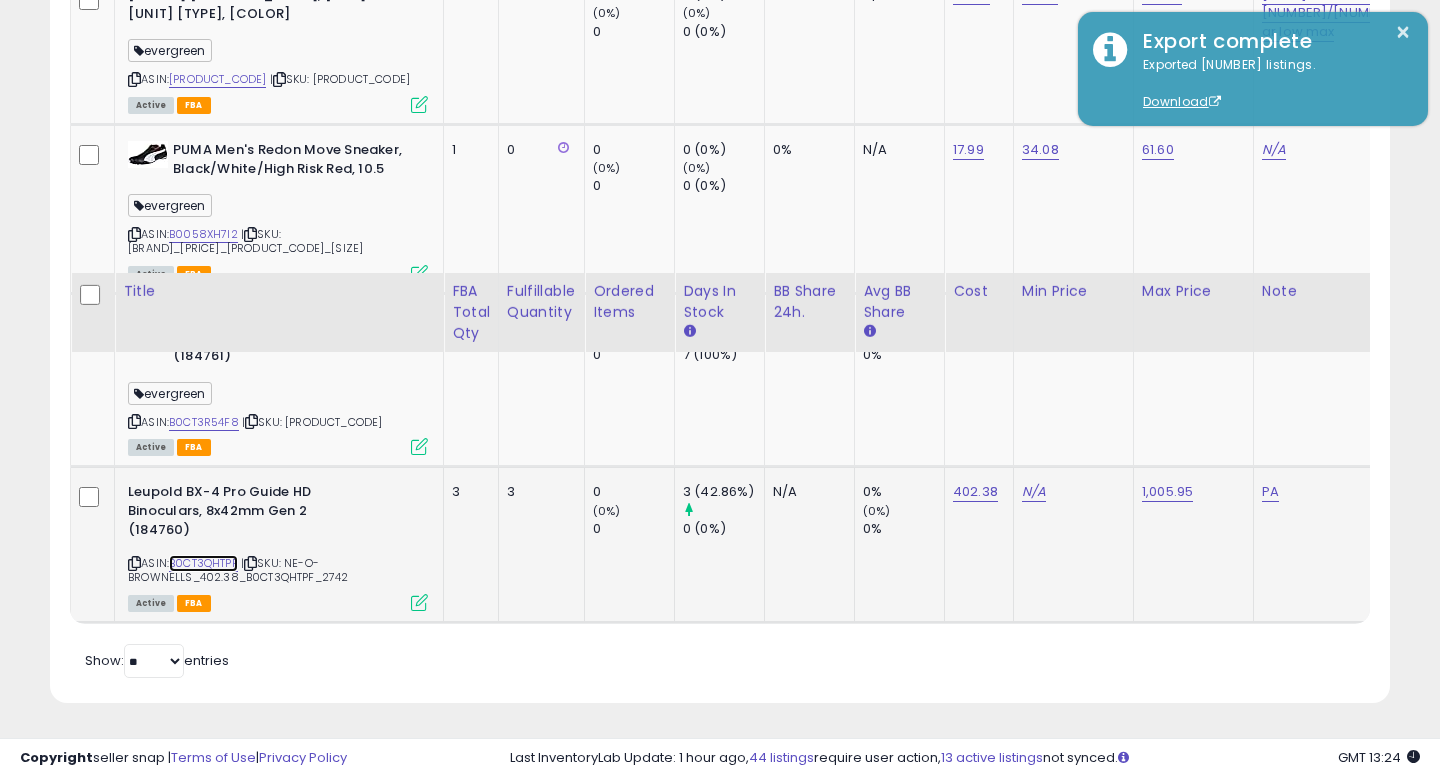 click on "B0CT3QHTPF" at bounding box center [203, 563] 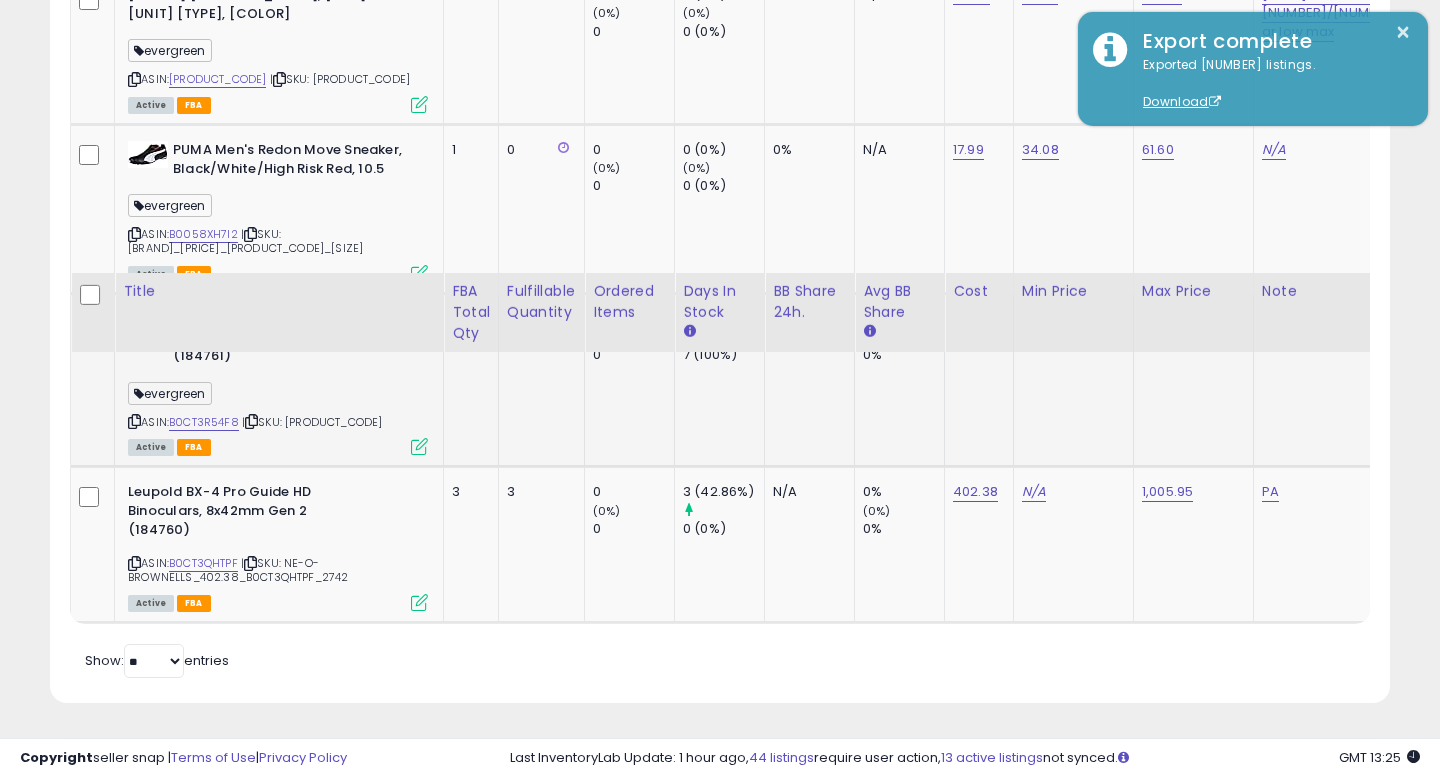 scroll, scrollTop: 2864, scrollLeft: 0, axis: vertical 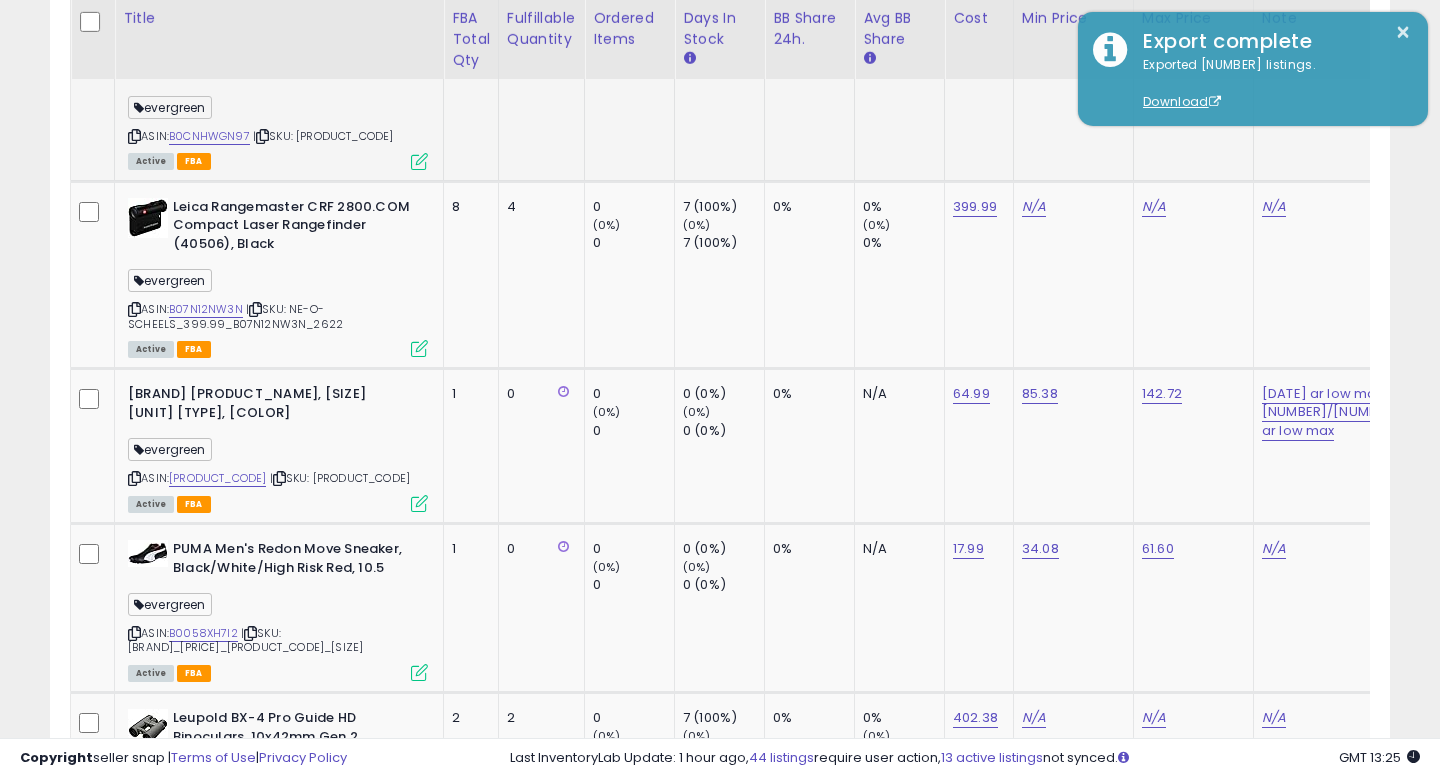 click on "|   SKU: [PRODUCT_CODE]" at bounding box center (323, 136) 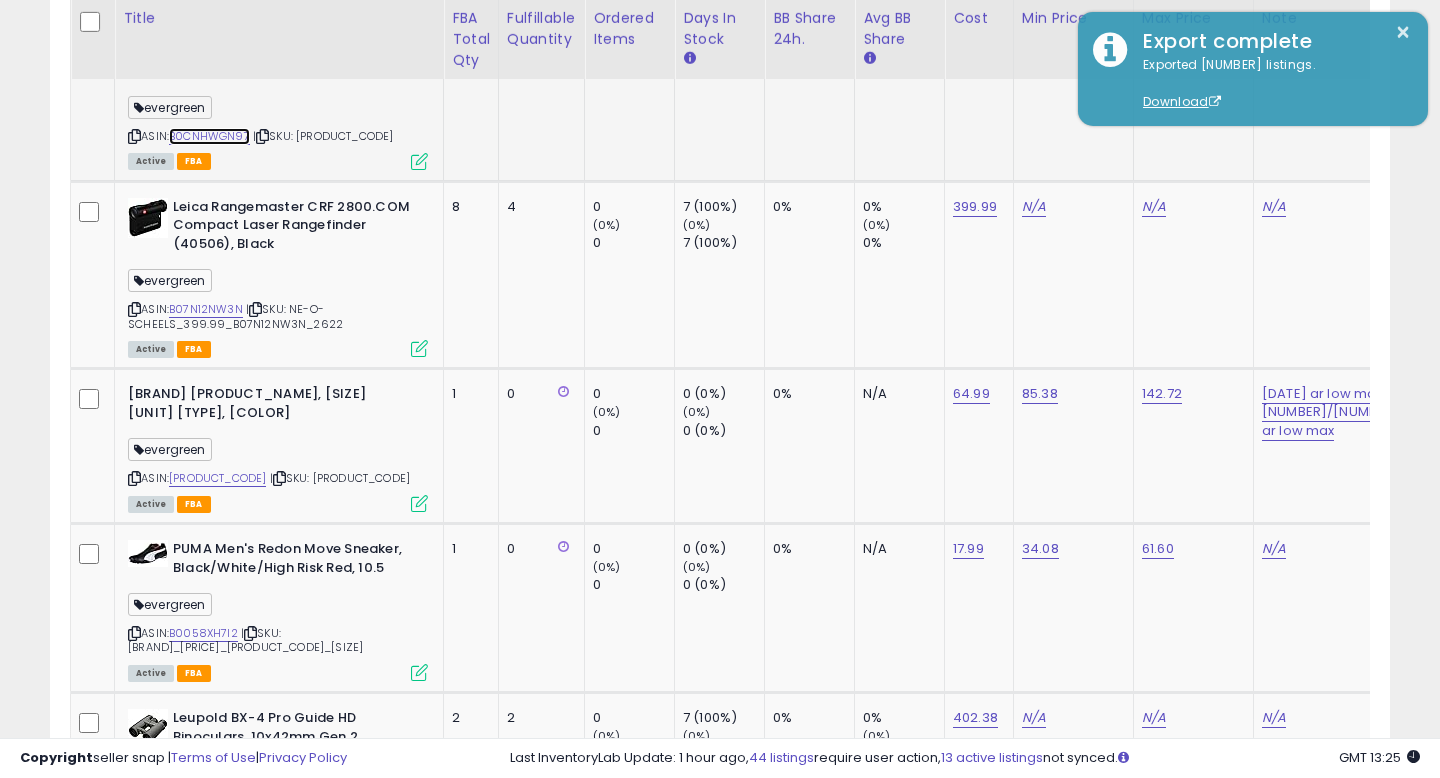 click on "B0CNHWGN97" at bounding box center (209, 136) 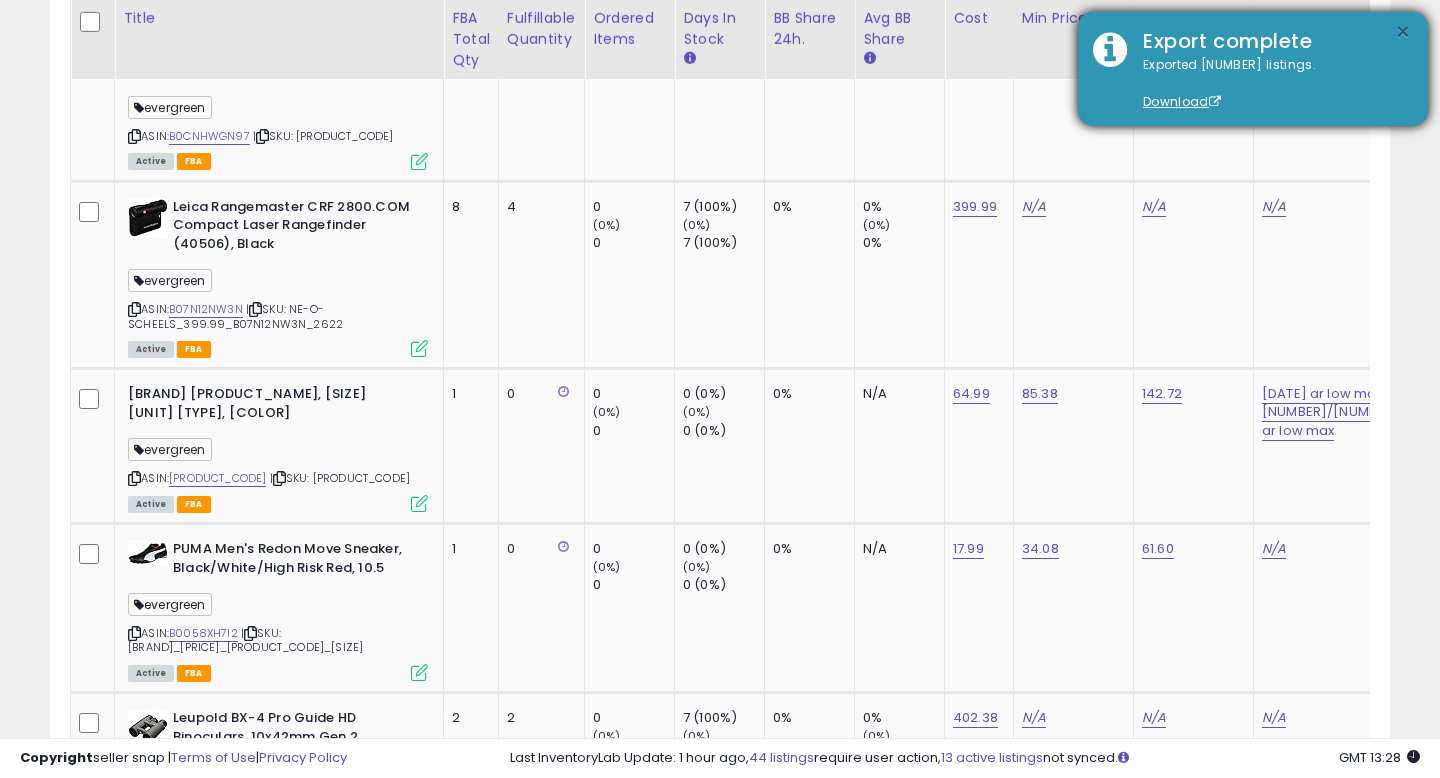 click on "×" at bounding box center [1403, 32] 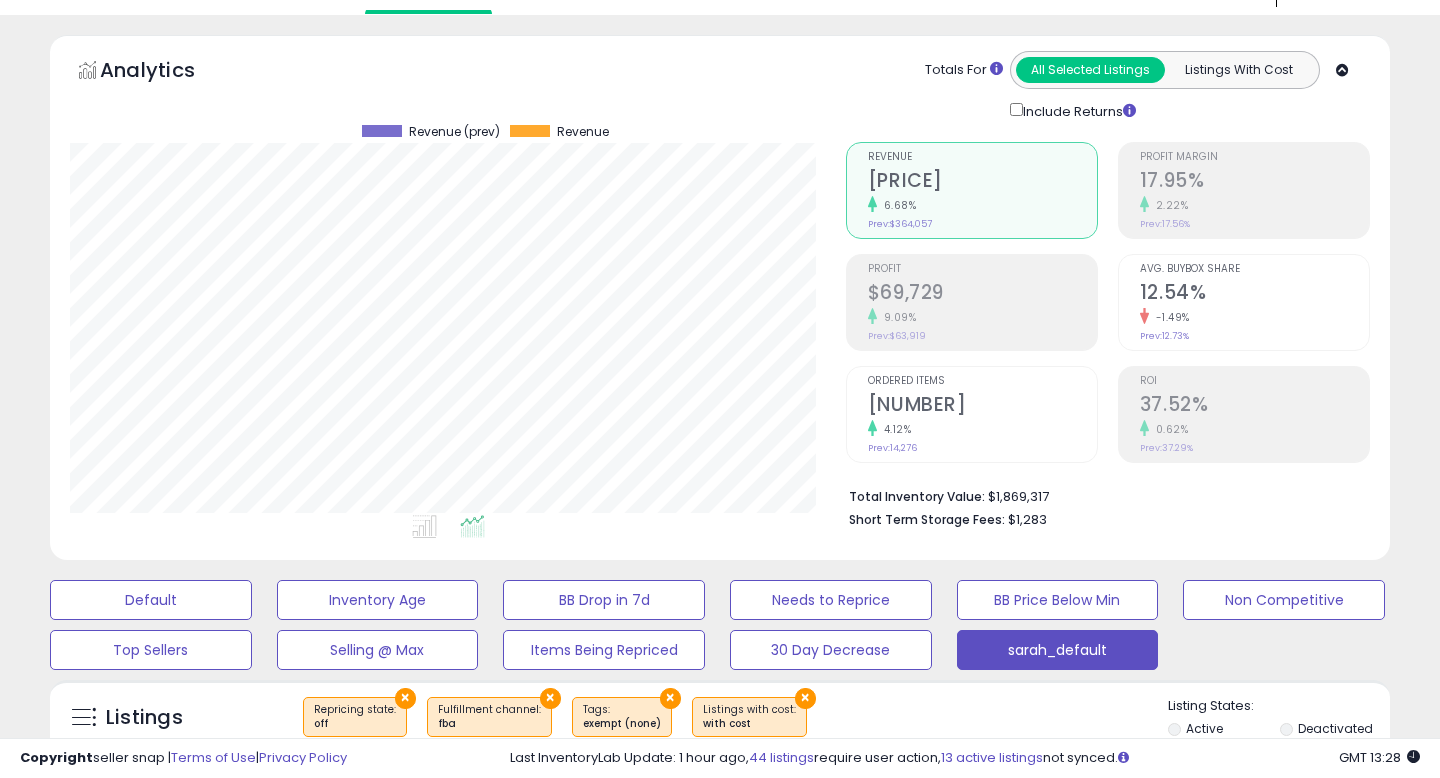 scroll, scrollTop: 58, scrollLeft: 0, axis: vertical 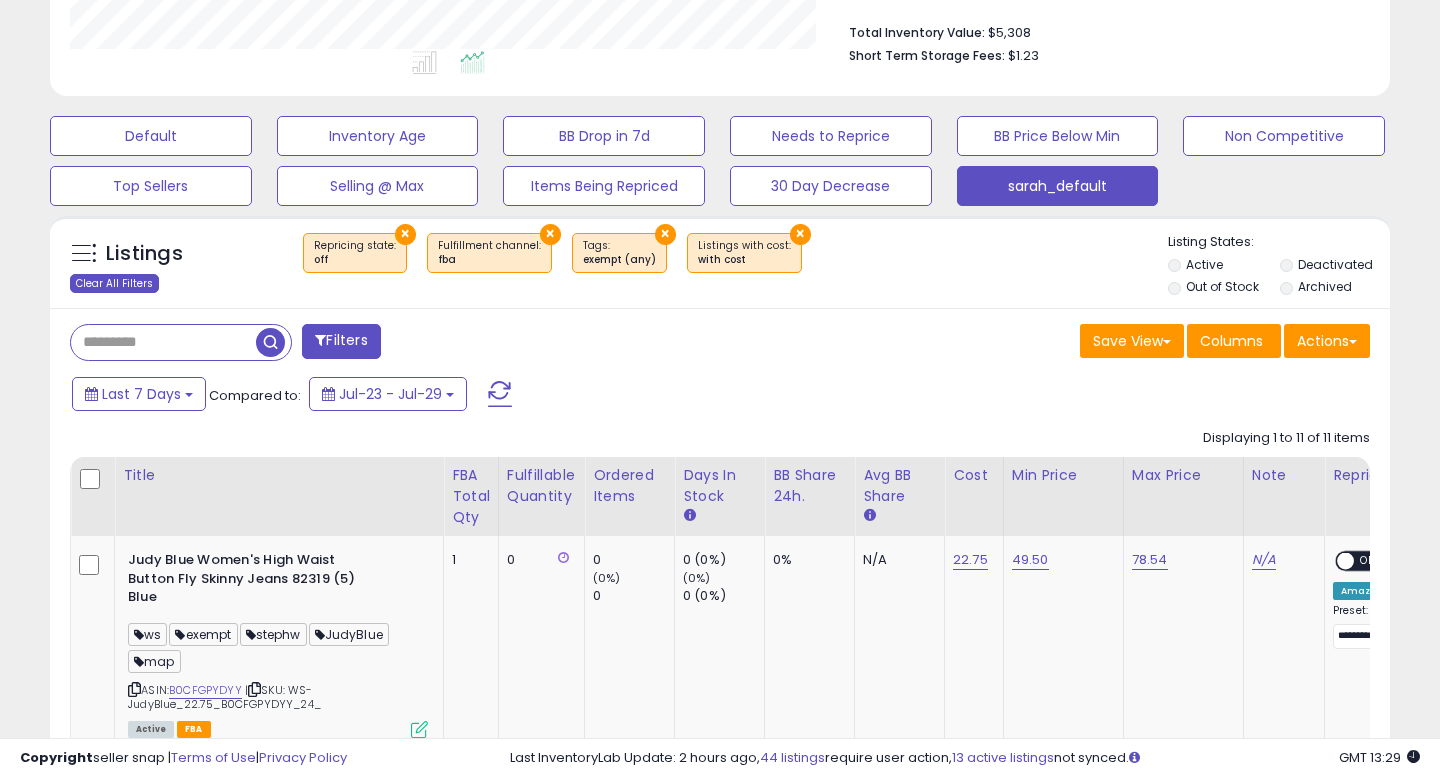 click on "Clear All Filters" at bounding box center (114, 283) 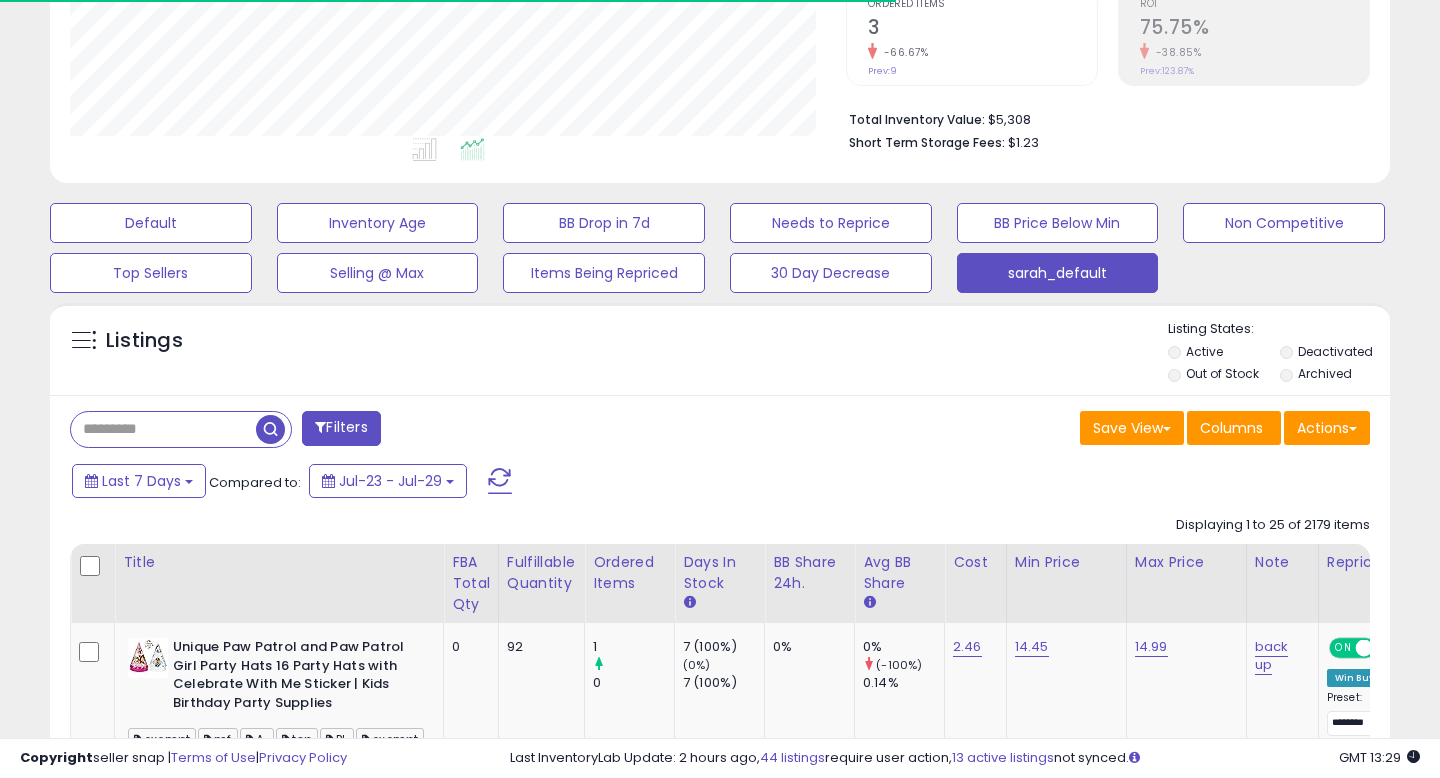 scroll, scrollTop: 514, scrollLeft: 0, axis: vertical 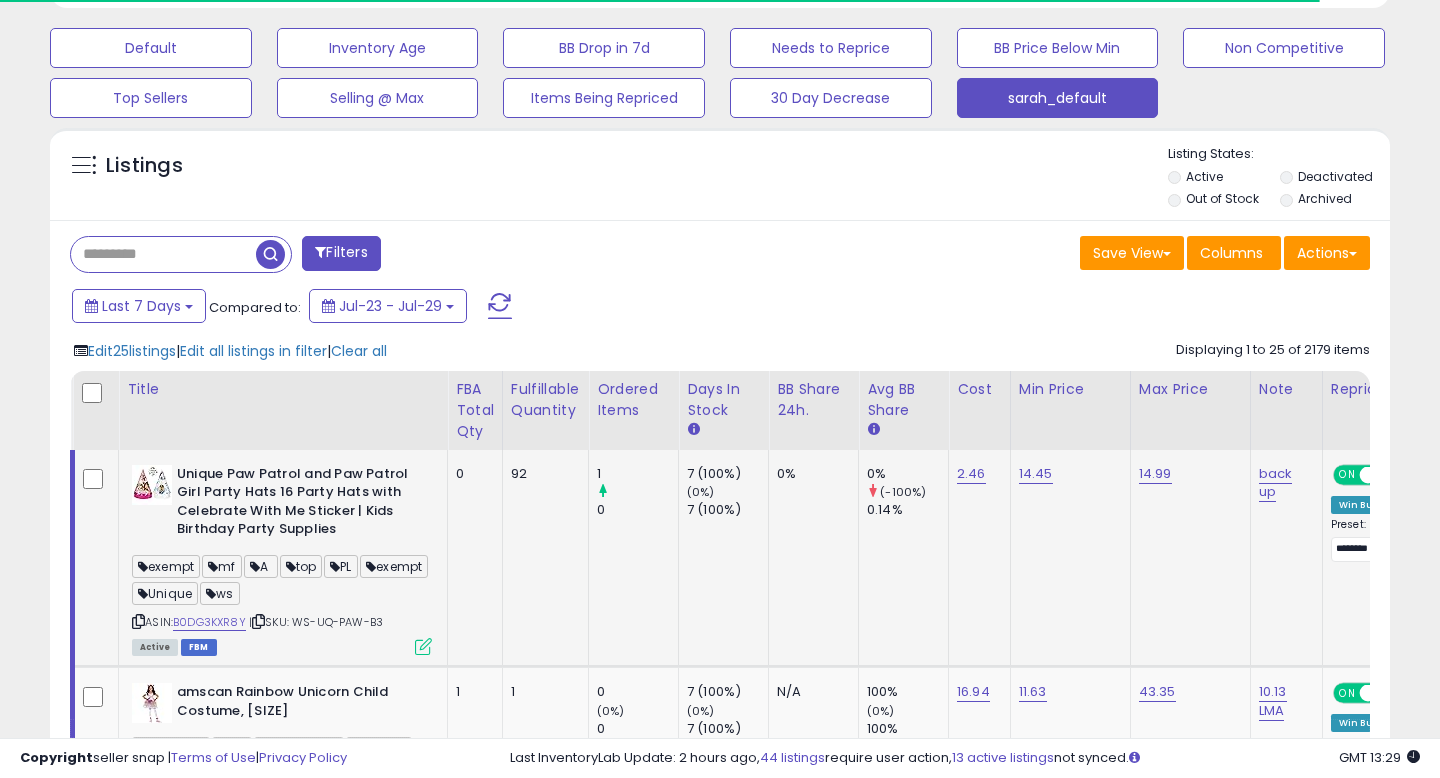 click on "Unique Paw Patrol and Paw Patrol Girl Party Hats 16 Party Hats with Celebrate With Me Sticker | Kids Birthday Party Supplies" at bounding box center [298, 504] 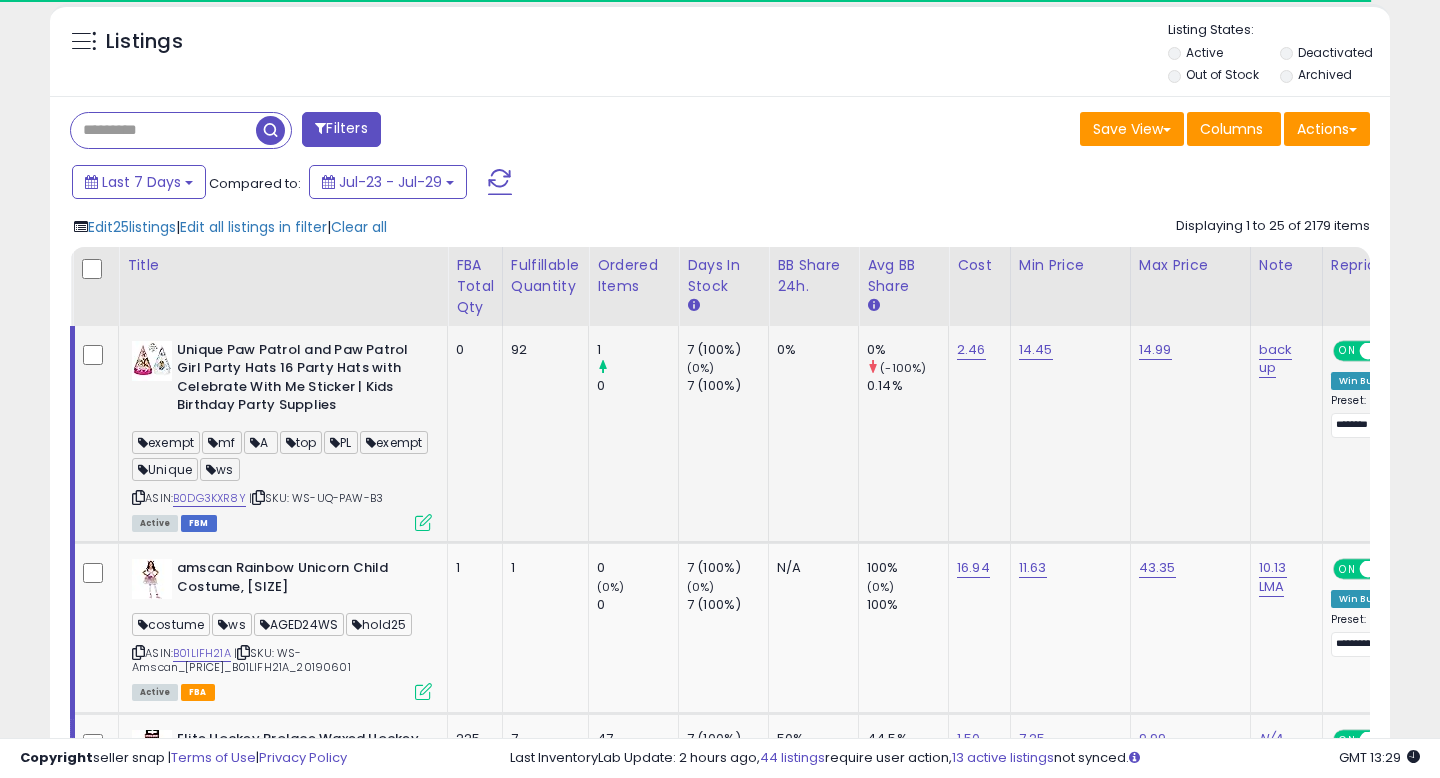 scroll, scrollTop: 734, scrollLeft: 0, axis: vertical 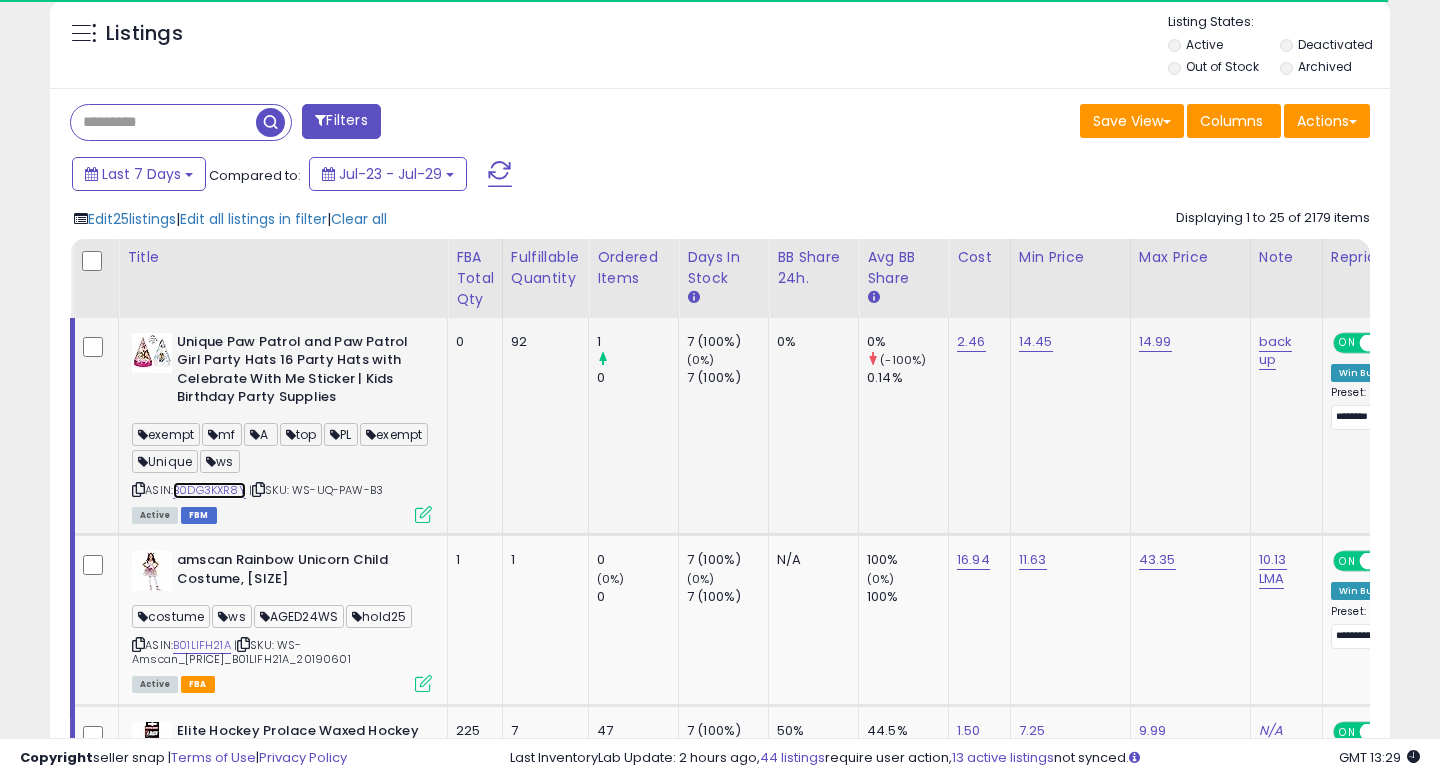 click on "B0DG3KXR8Y" at bounding box center (209, 490) 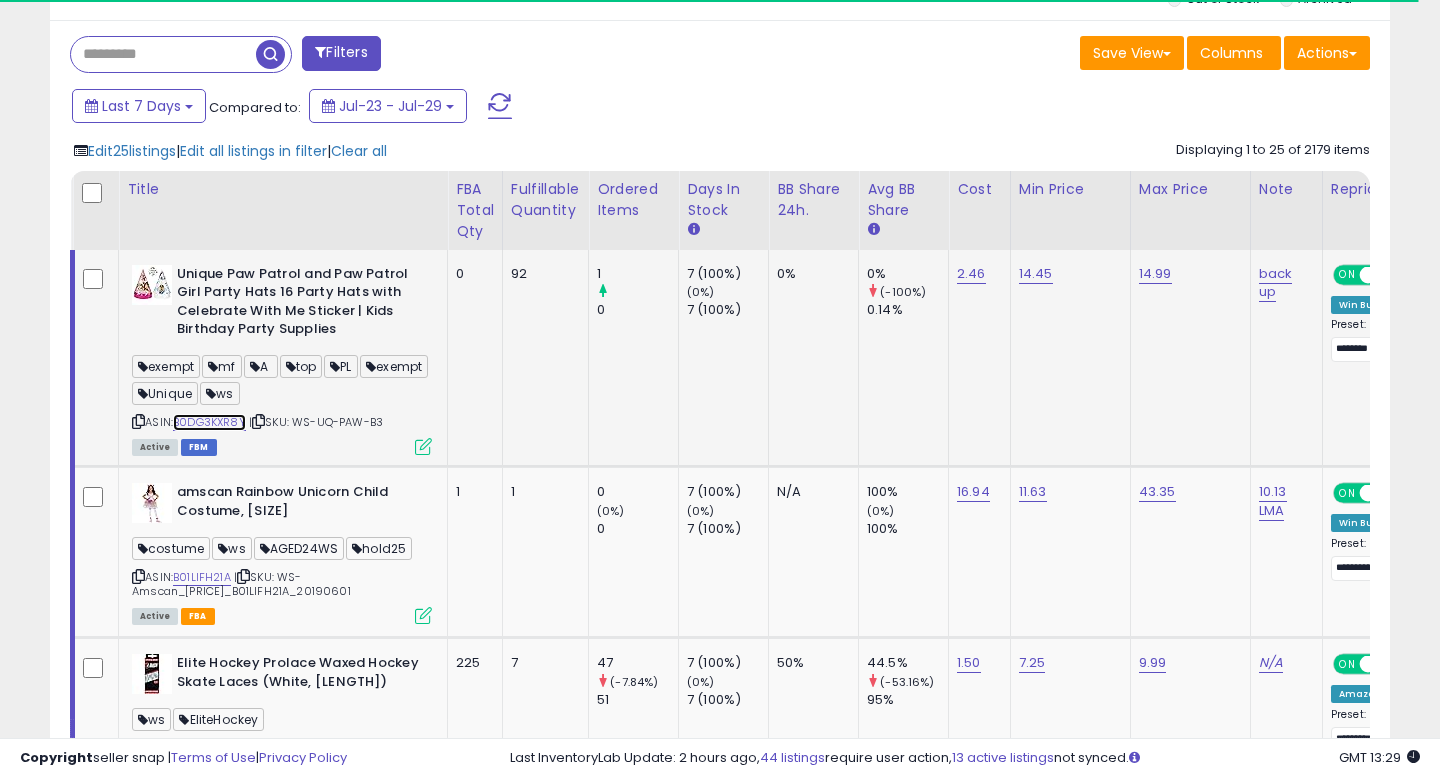 scroll, scrollTop: 599, scrollLeft: 0, axis: vertical 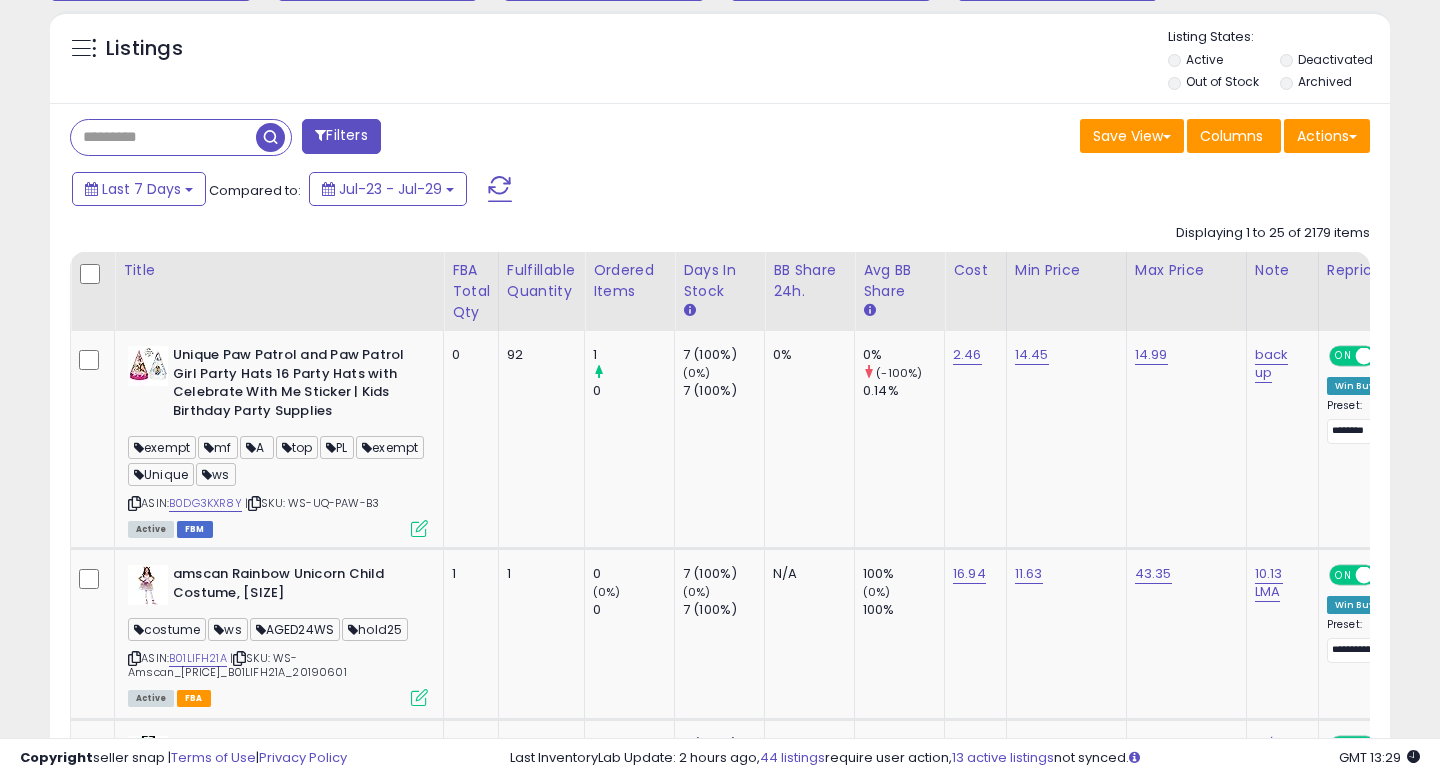 click on "Filters" at bounding box center (341, 136) 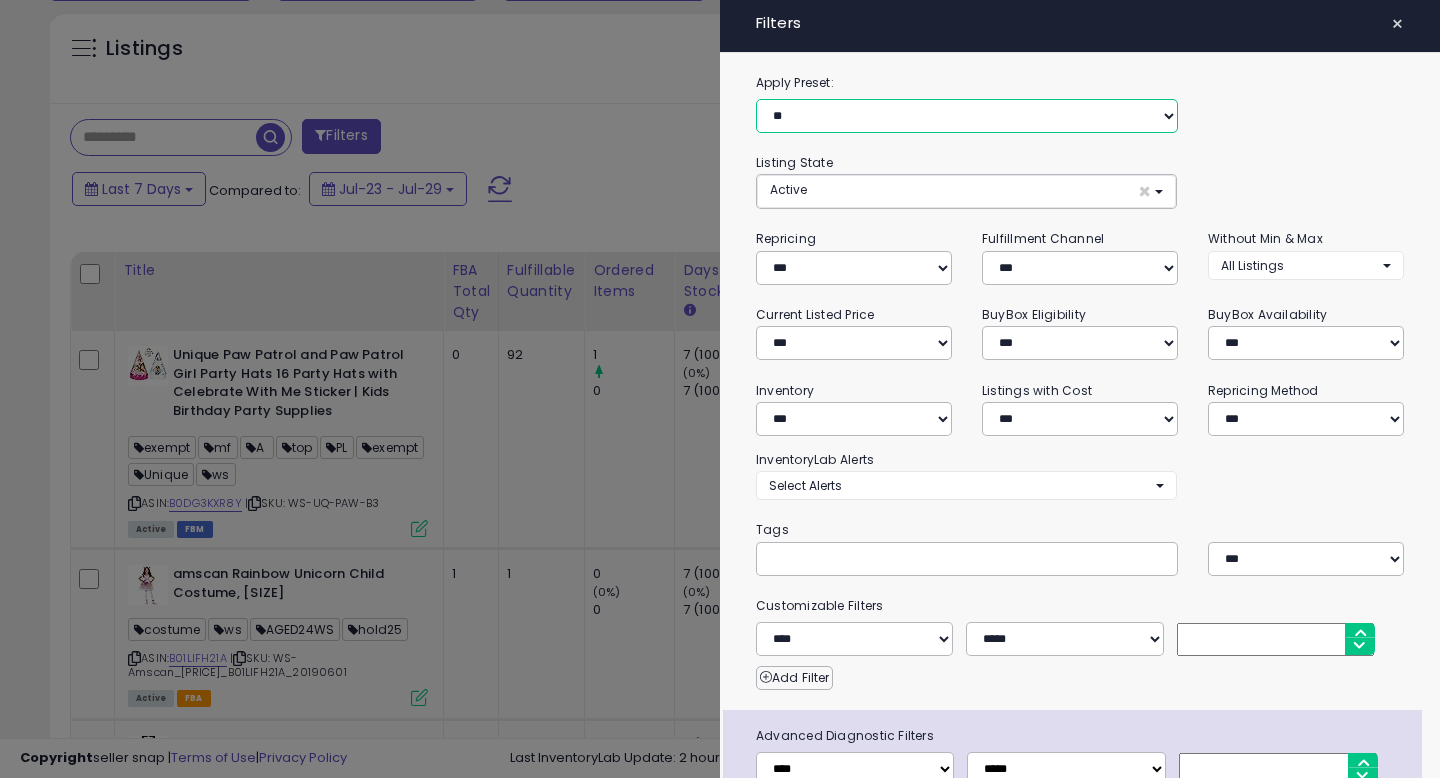 click on "**********" at bounding box center (967, 116) 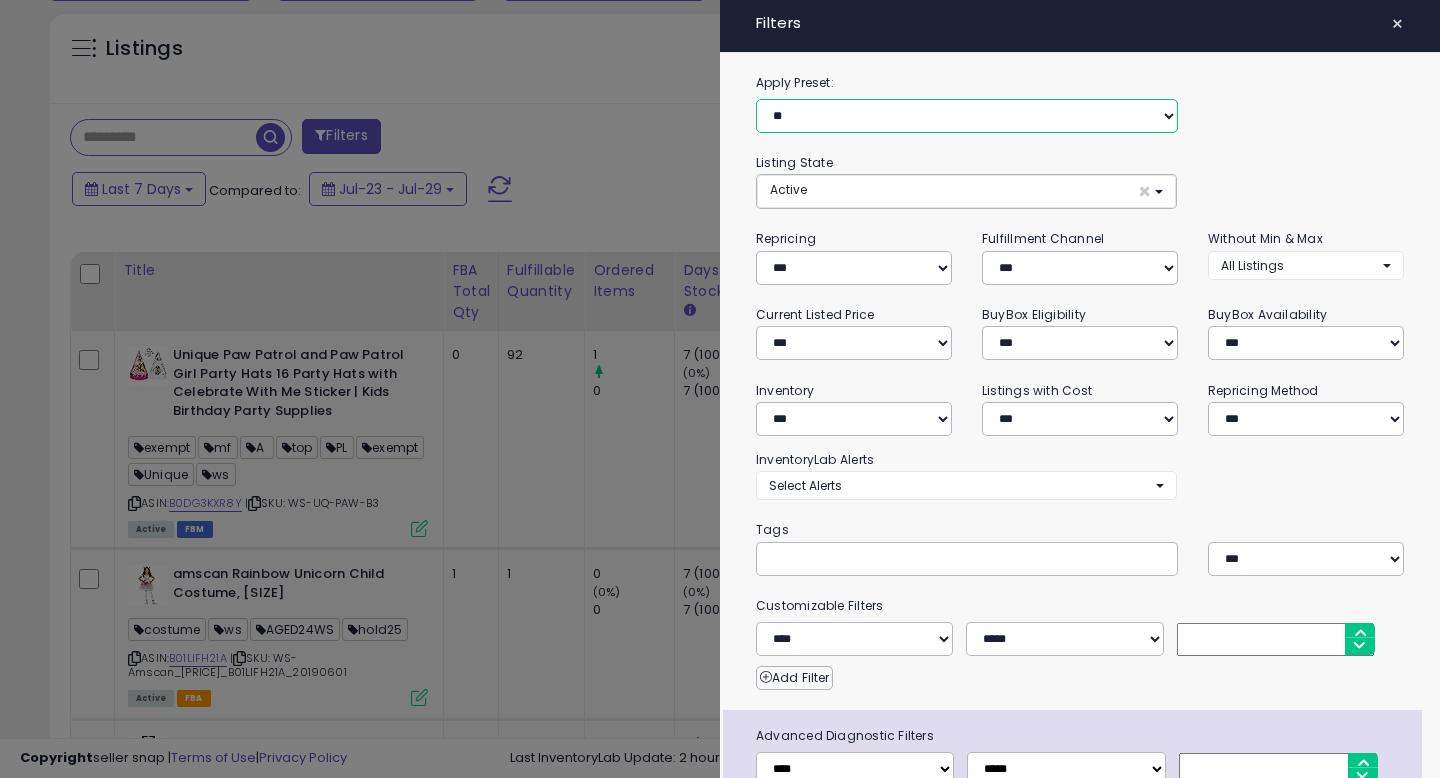 select on "**********" 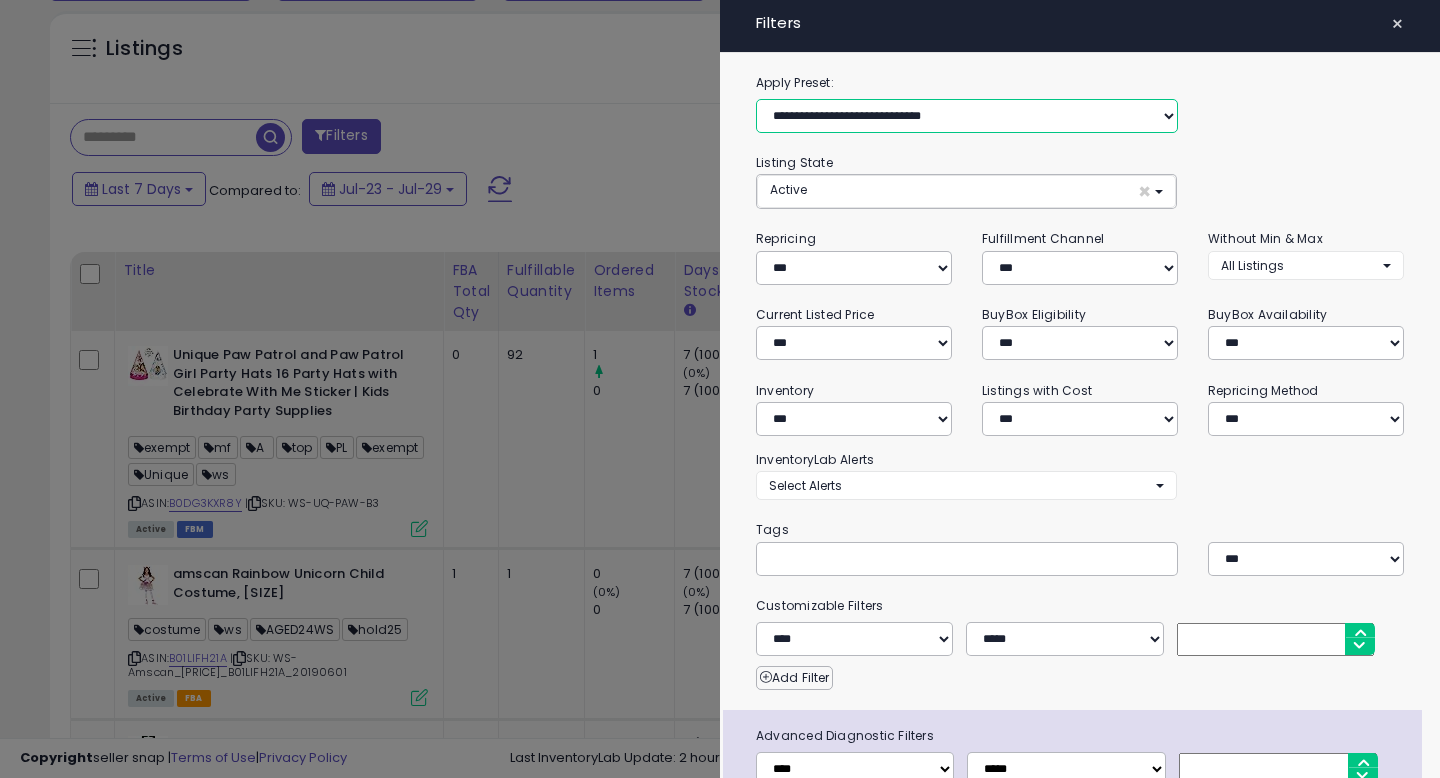 select on "**" 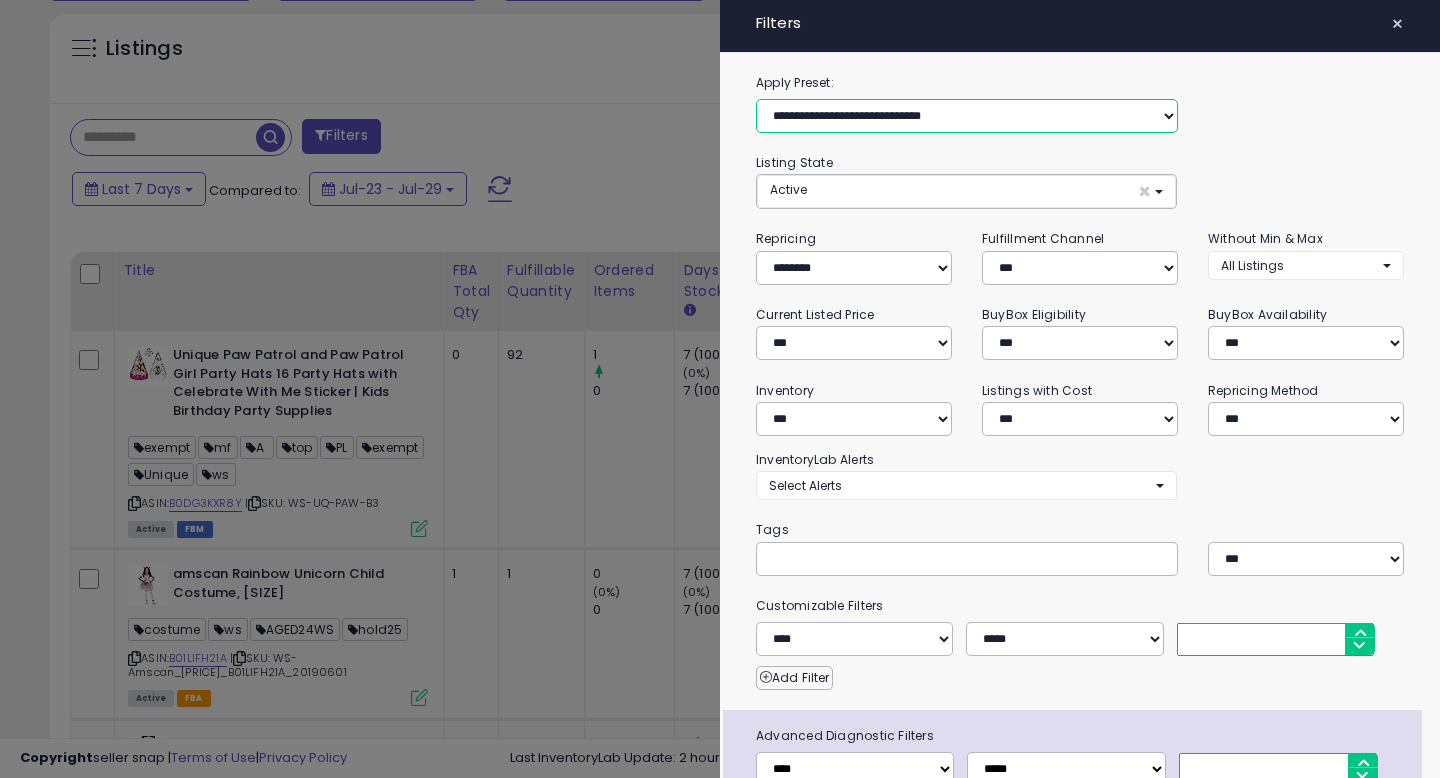select on "*" 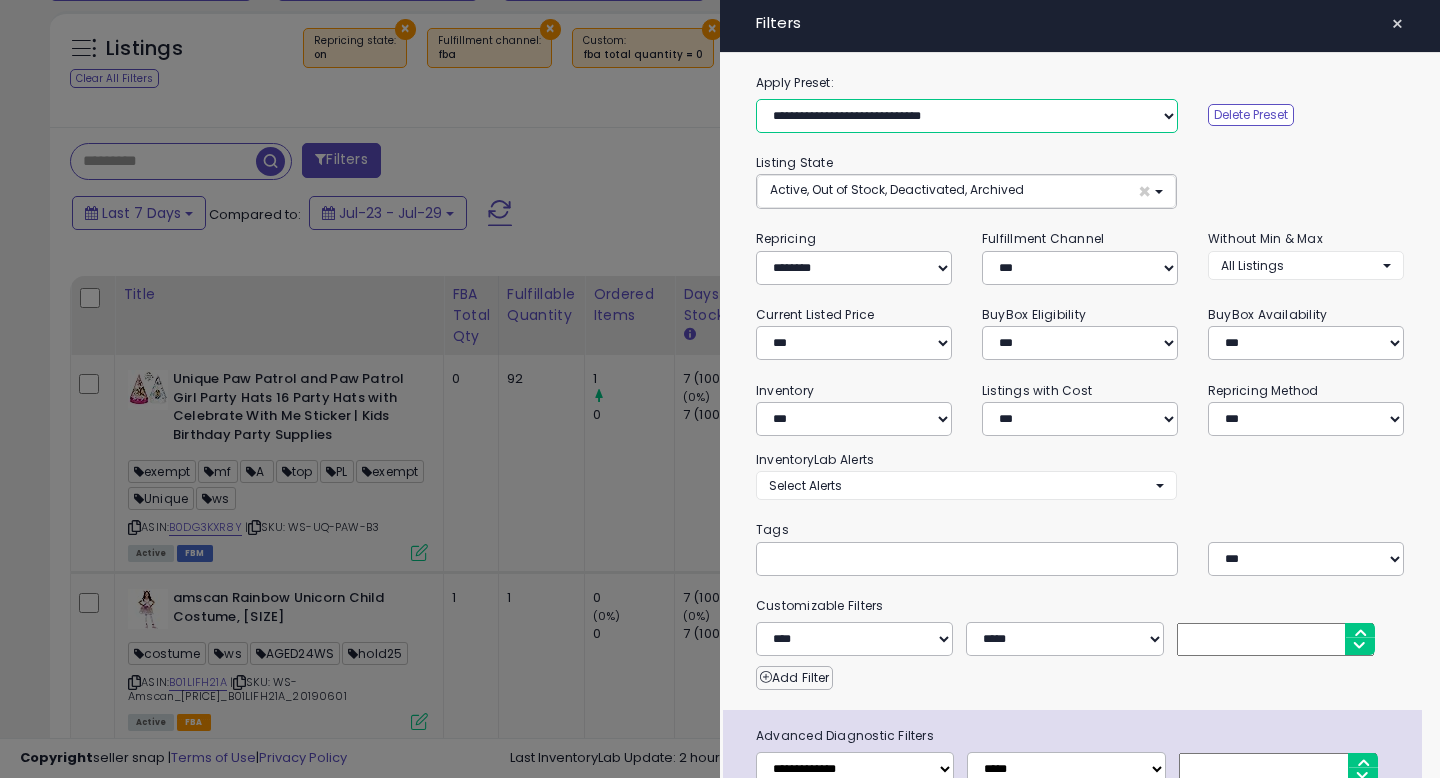 scroll, scrollTop: 130, scrollLeft: 0, axis: vertical 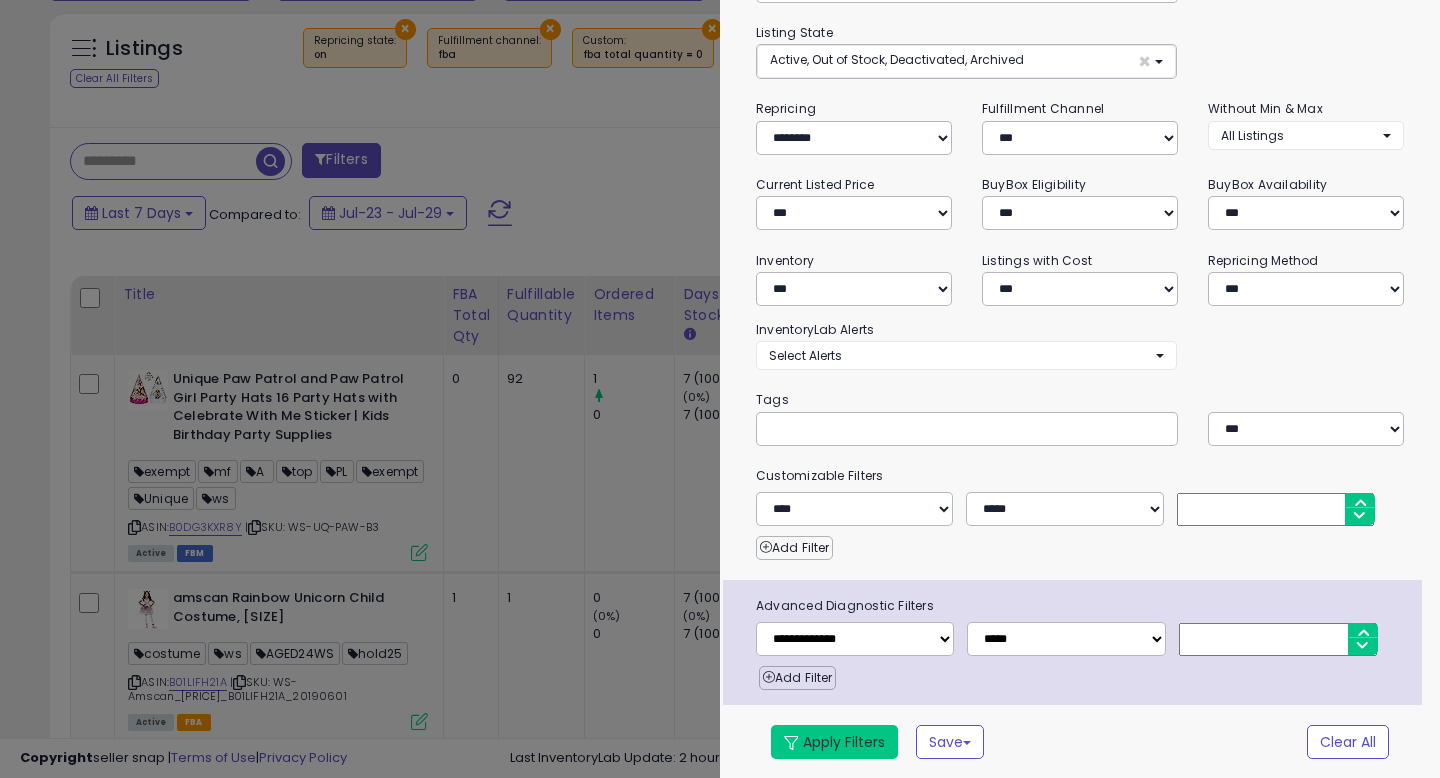 click on "Apply Filters" at bounding box center (834, 742) 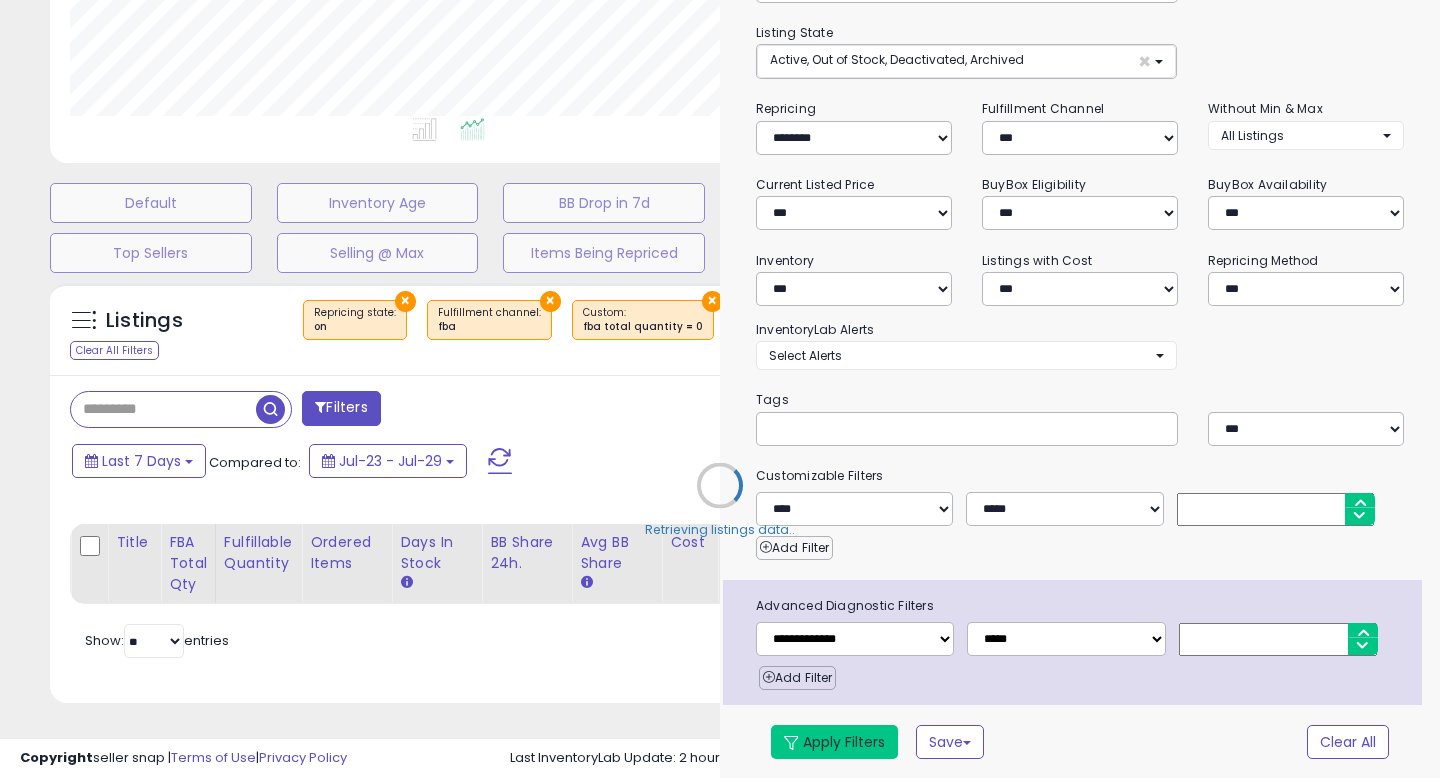 scroll, scrollTop: 447, scrollLeft: 0, axis: vertical 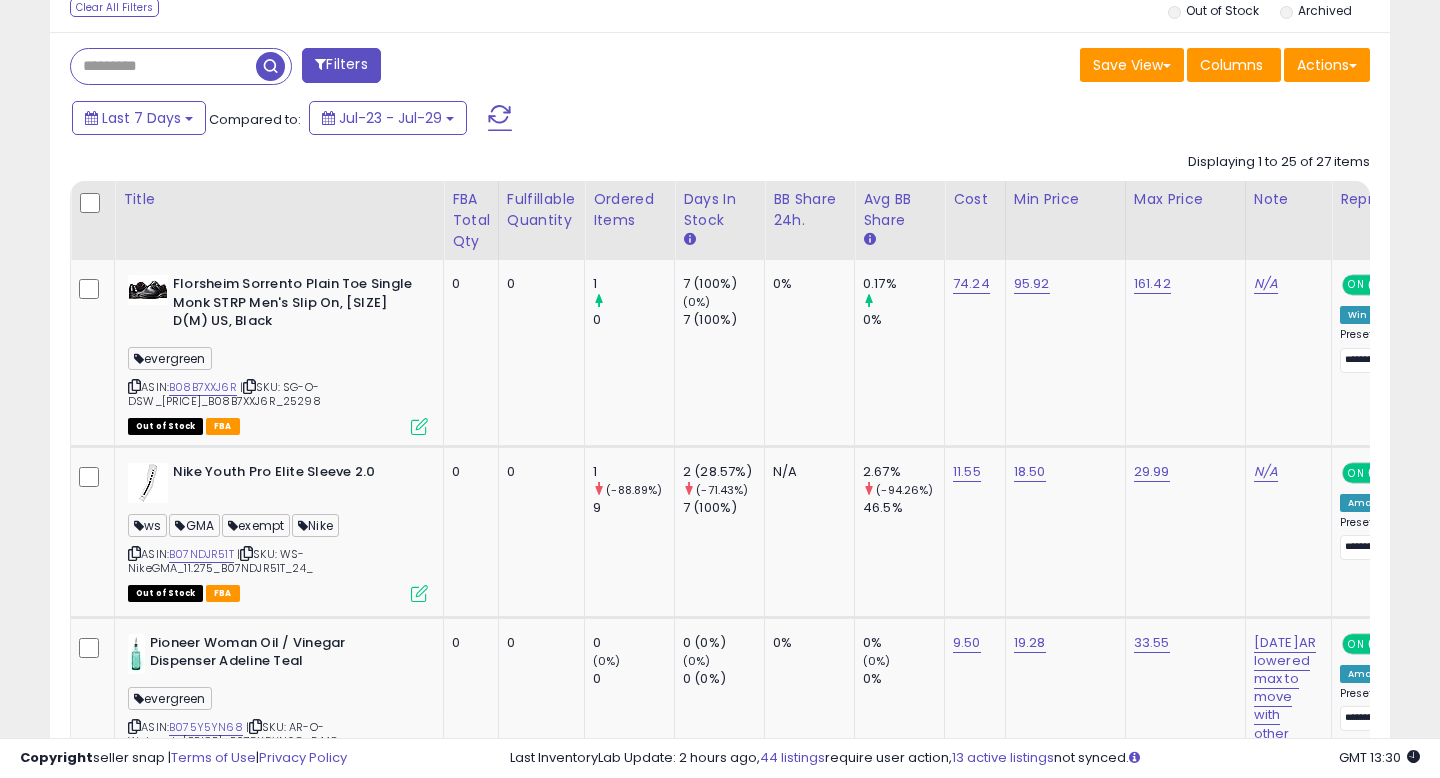 click at bounding box center (92, 204) 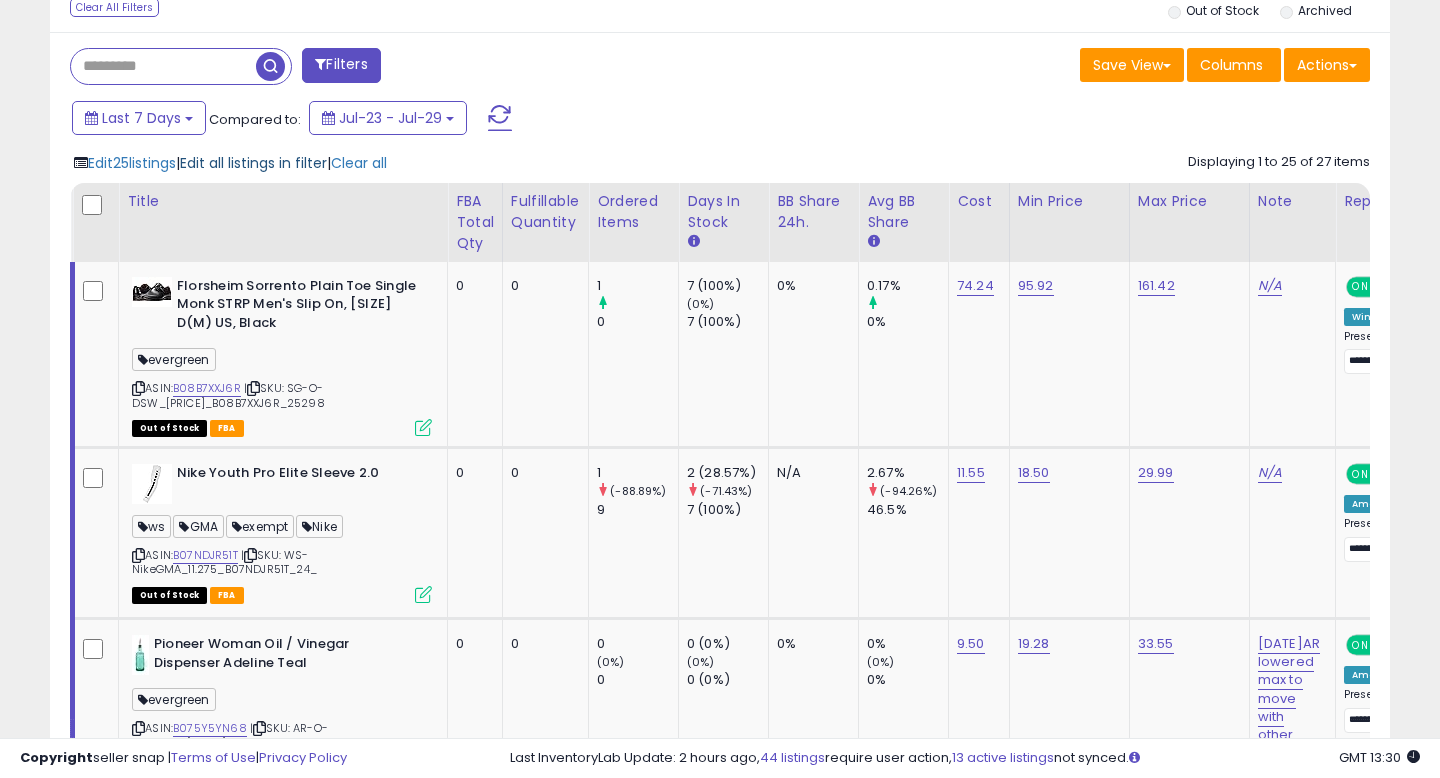 click on "Edit all listings in filter" at bounding box center (253, 163) 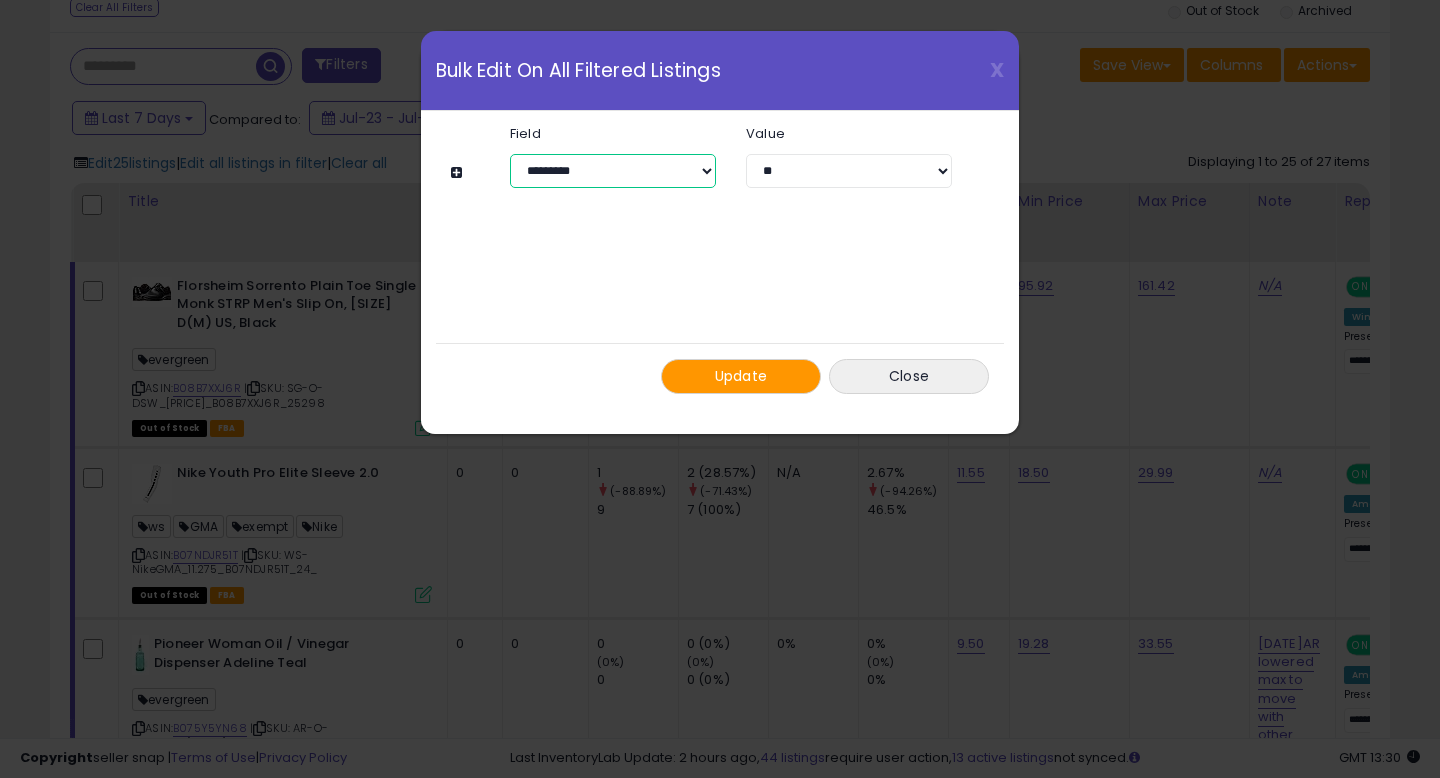 click on "**********" at bounding box center [613, 171] 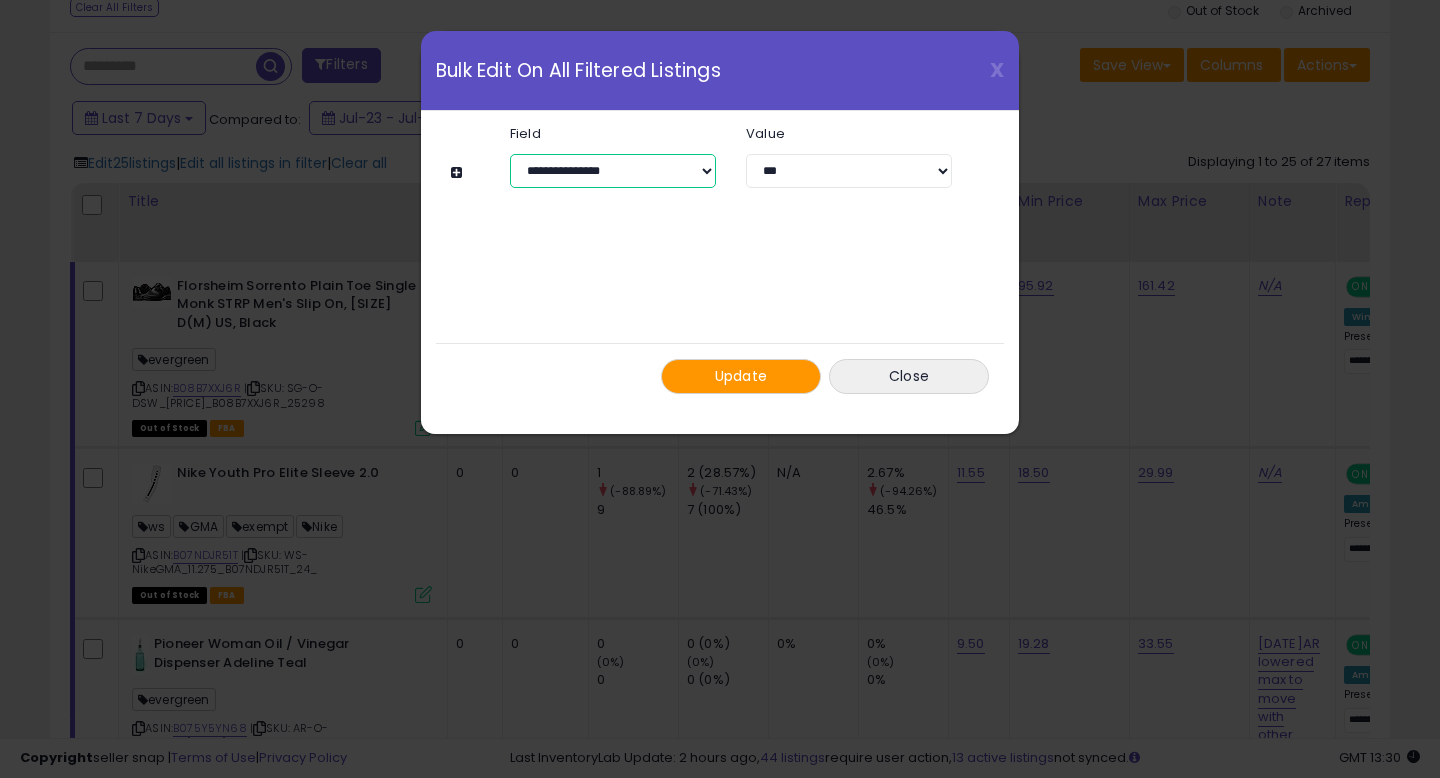 click on "**********" at bounding box center [613, 171] 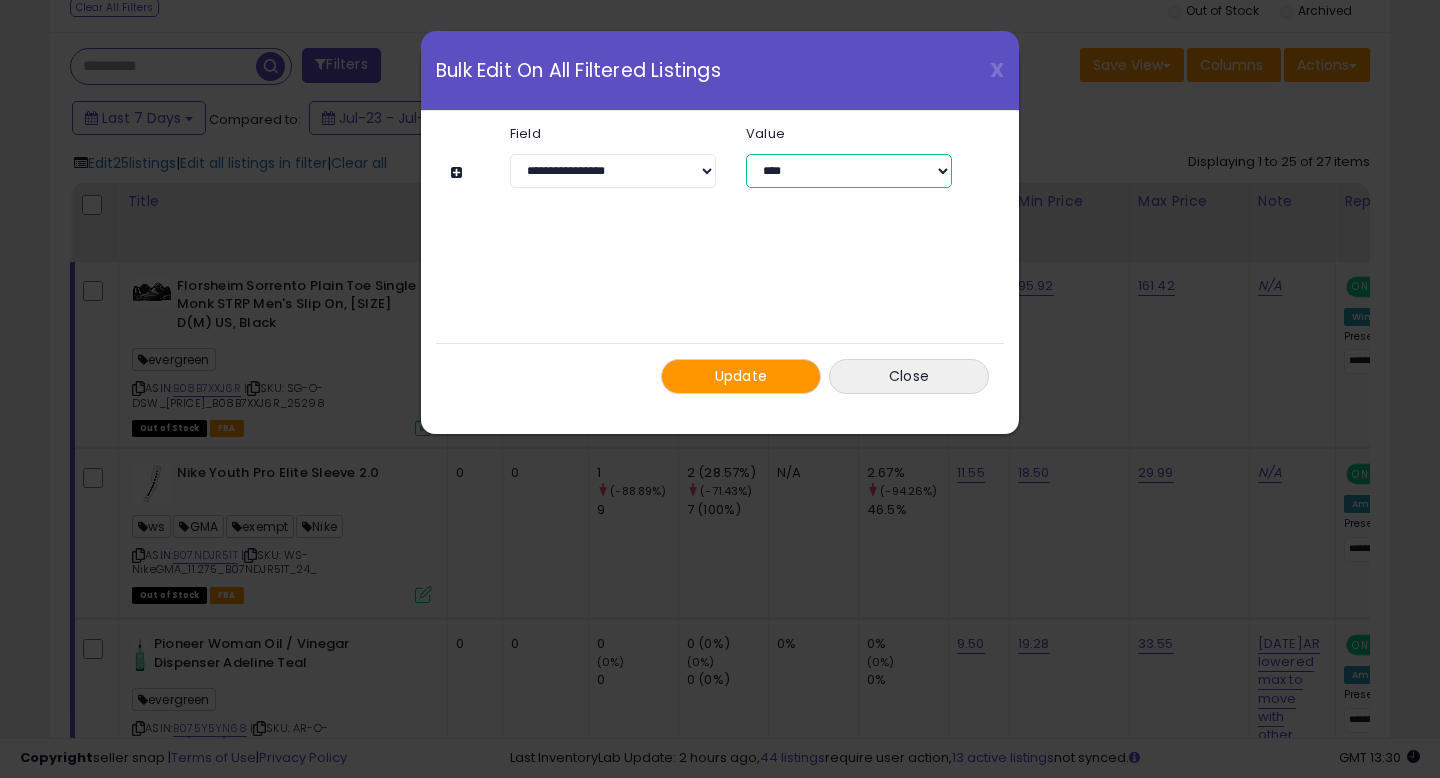 click on "**********" at bounding box center (849, 171) 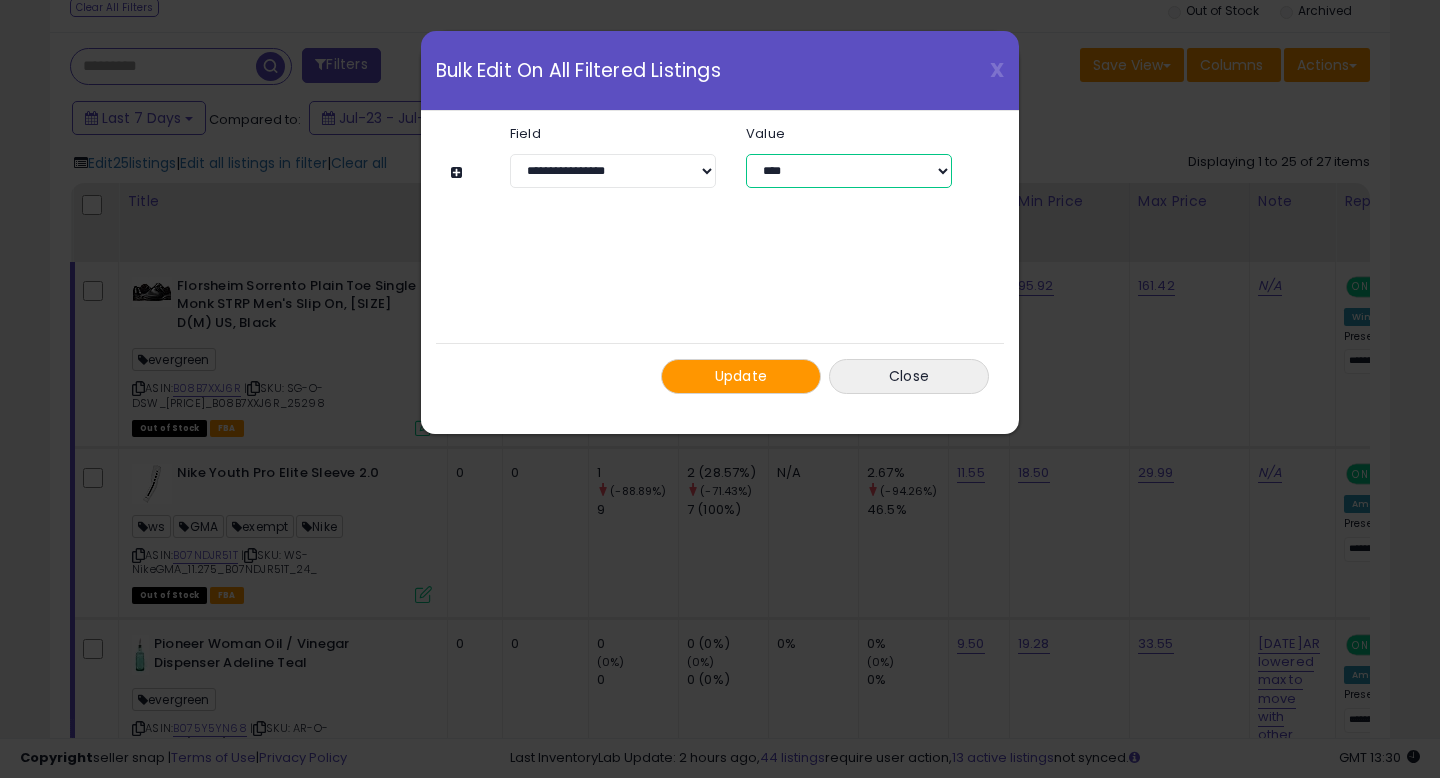 select on "****" 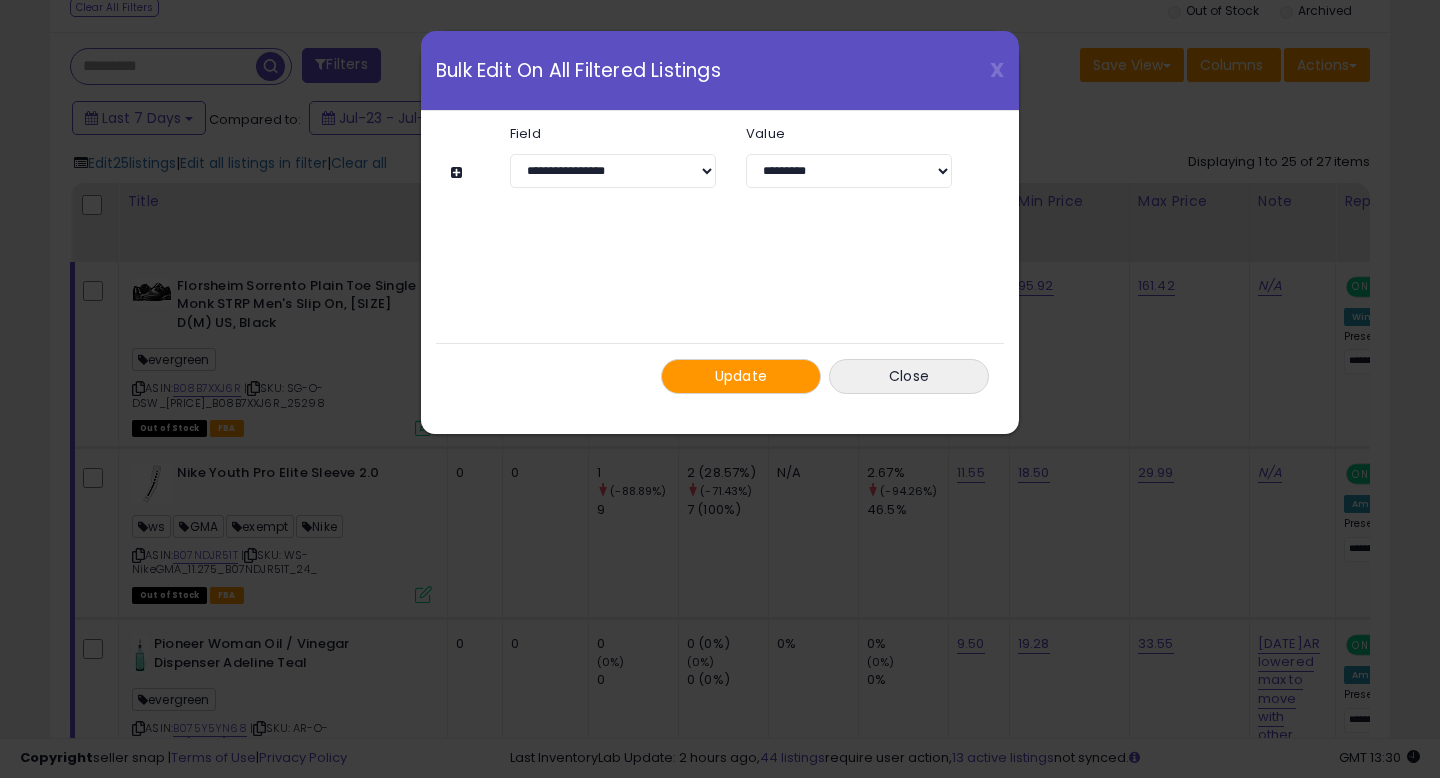 click on "Update" at bounding box center [741, 376] 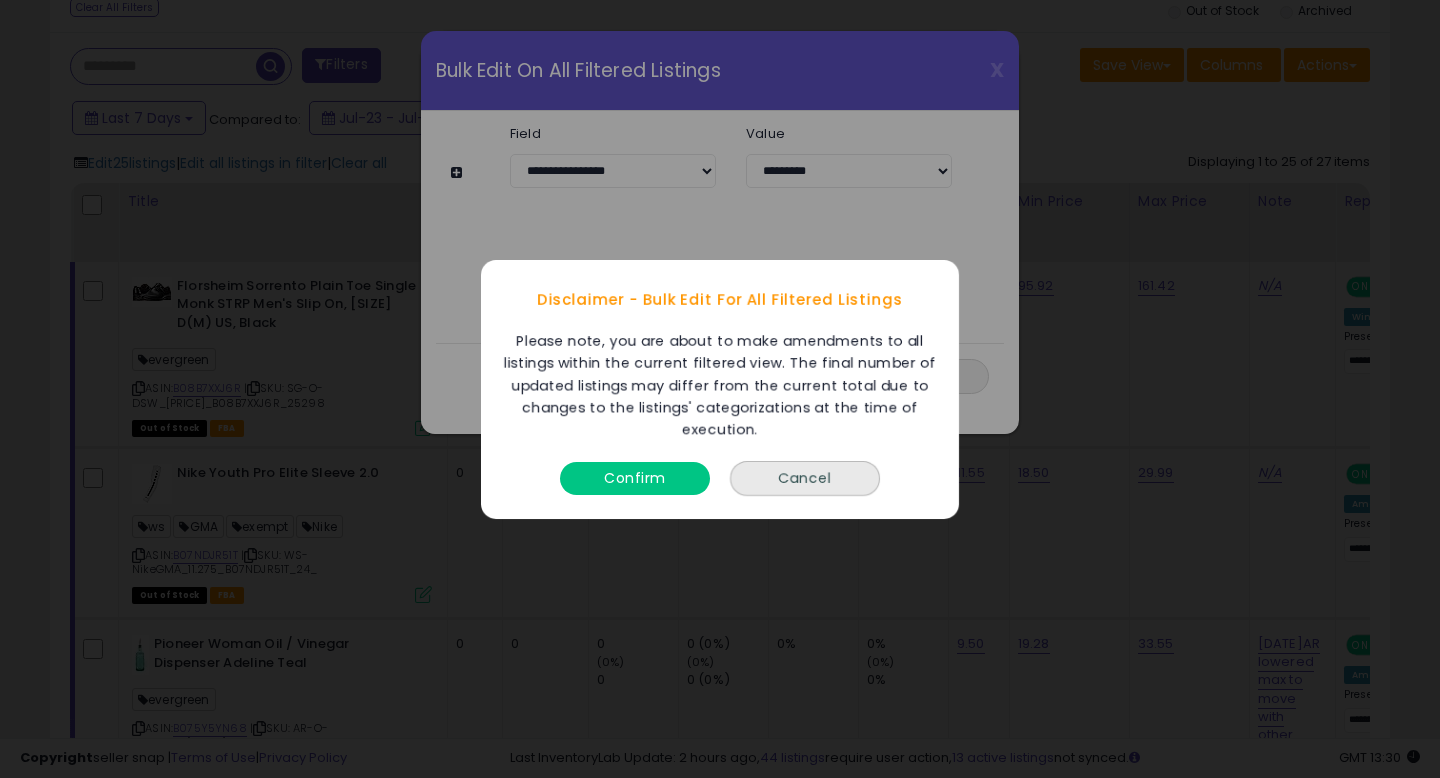 click on "Confirm" at bounding box center [635, 477] 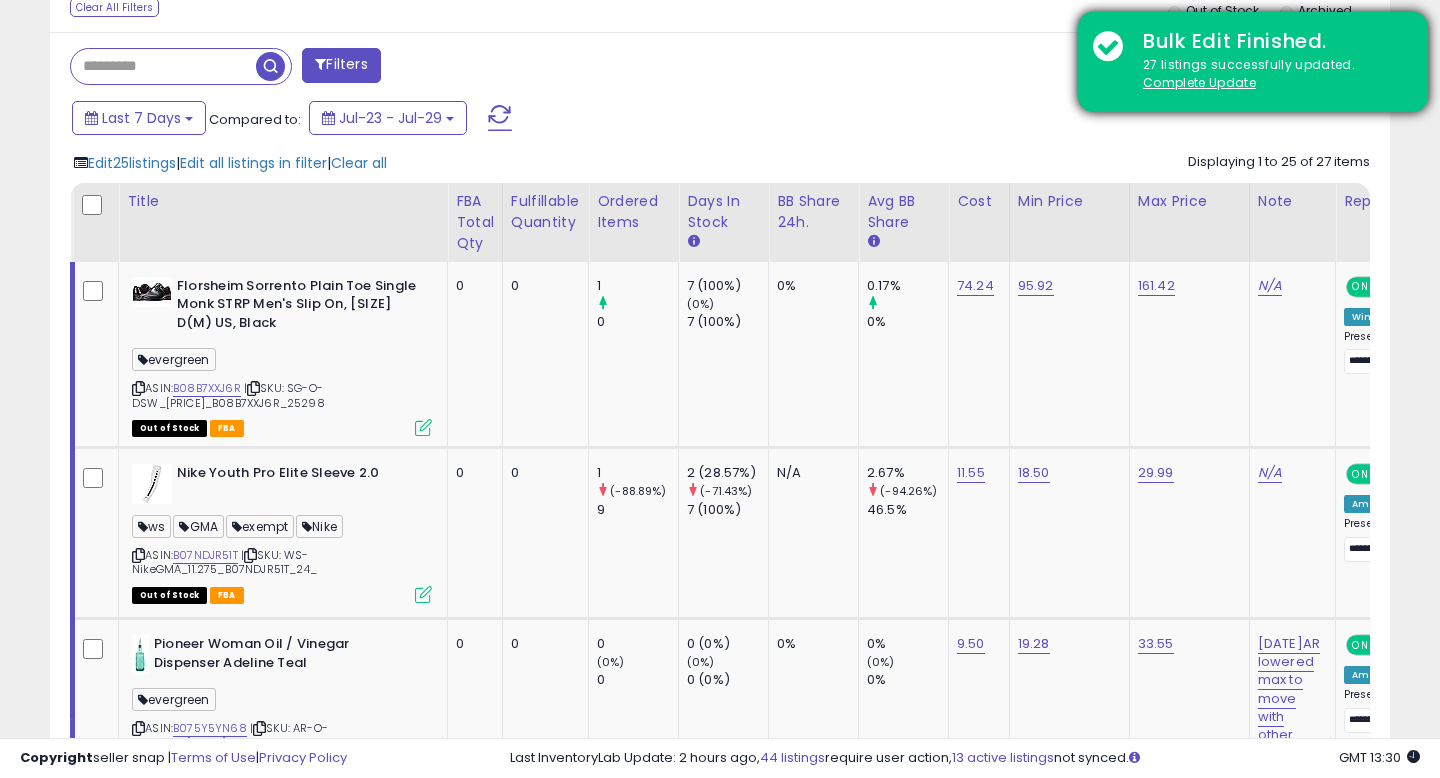 click on "27 listings successfully updated.  Complete Update" at bounding box center [1270, 74] 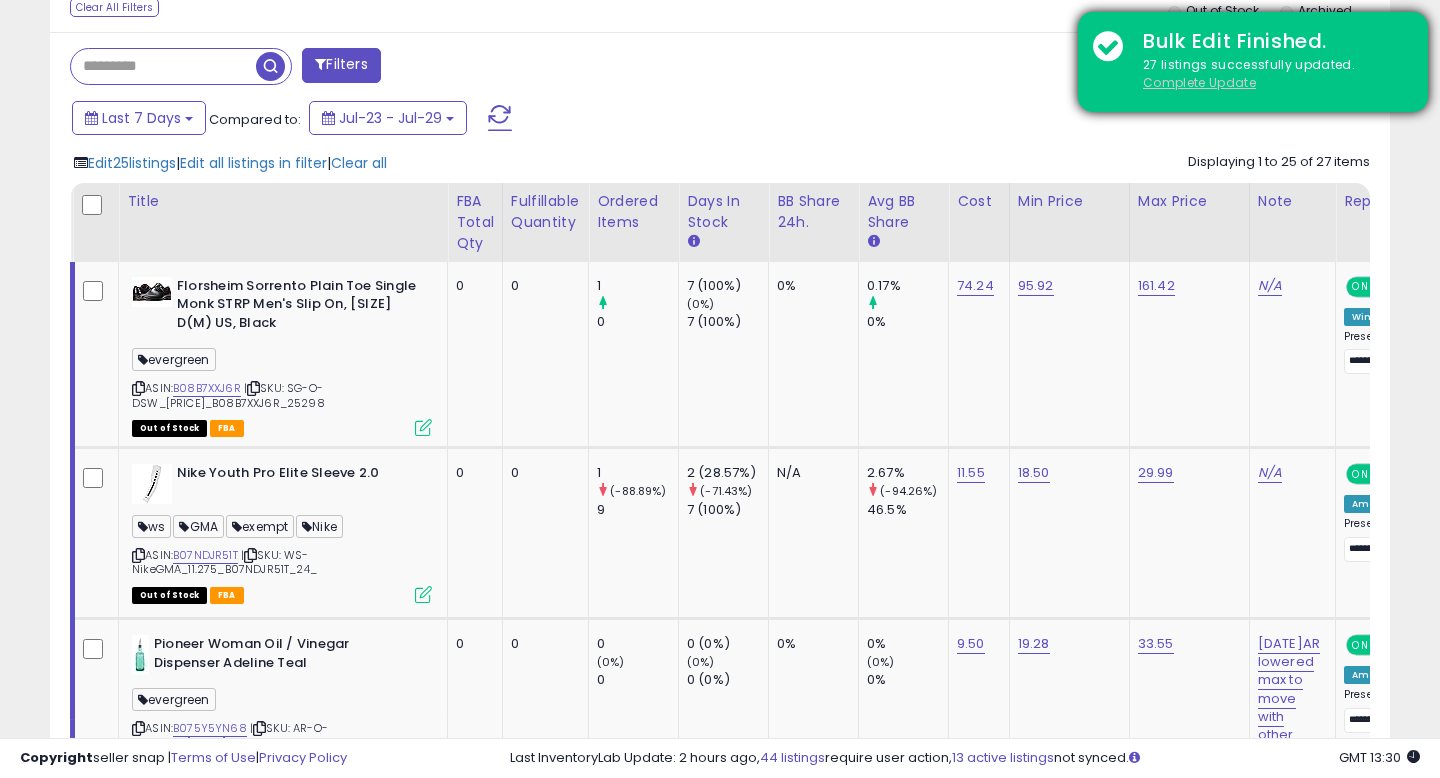 click on "Complete Update" at bounding box center (1199, 82) 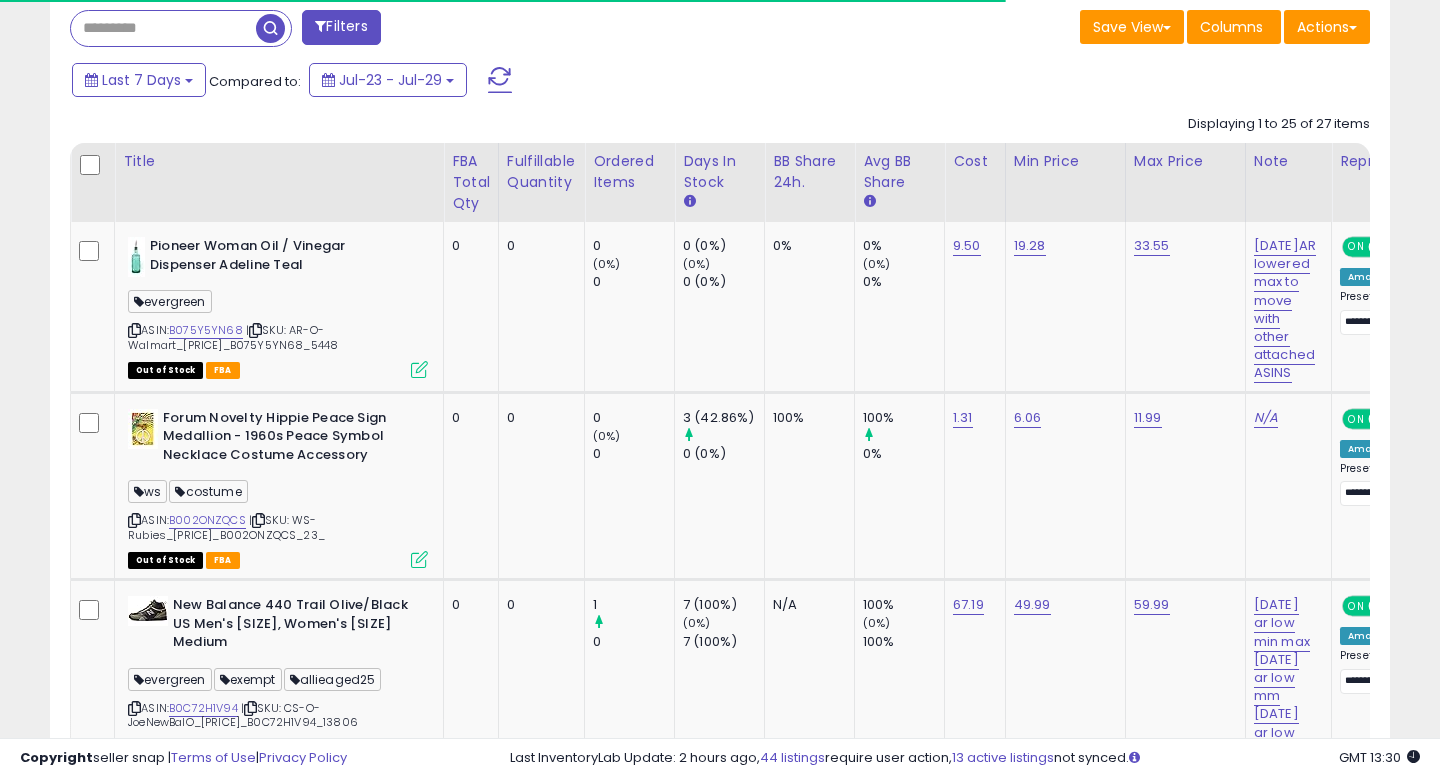 scroll, scrollTop: 830, scrollLeft: 0, axis: vertical 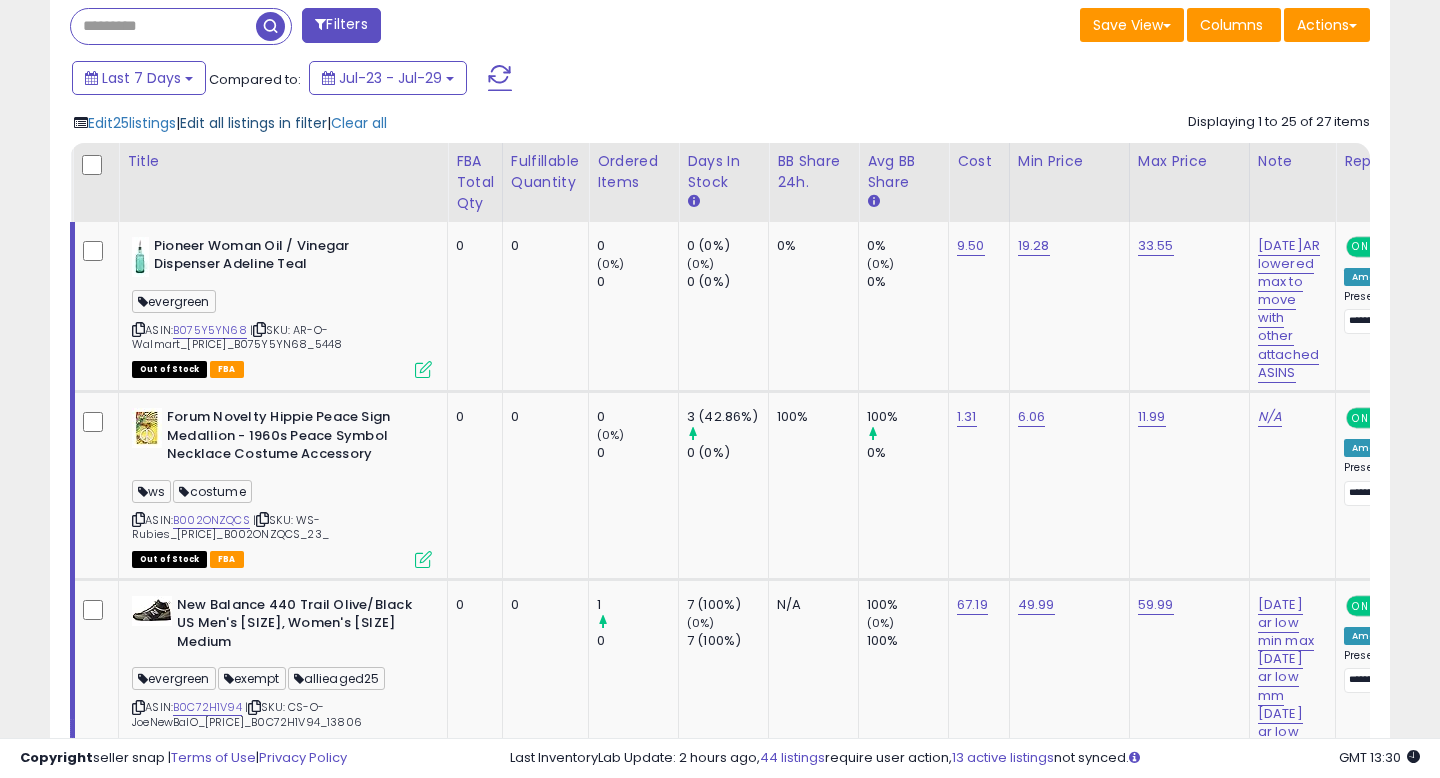 click on "Edit all listings in filter" at bounding box center (253, 123) 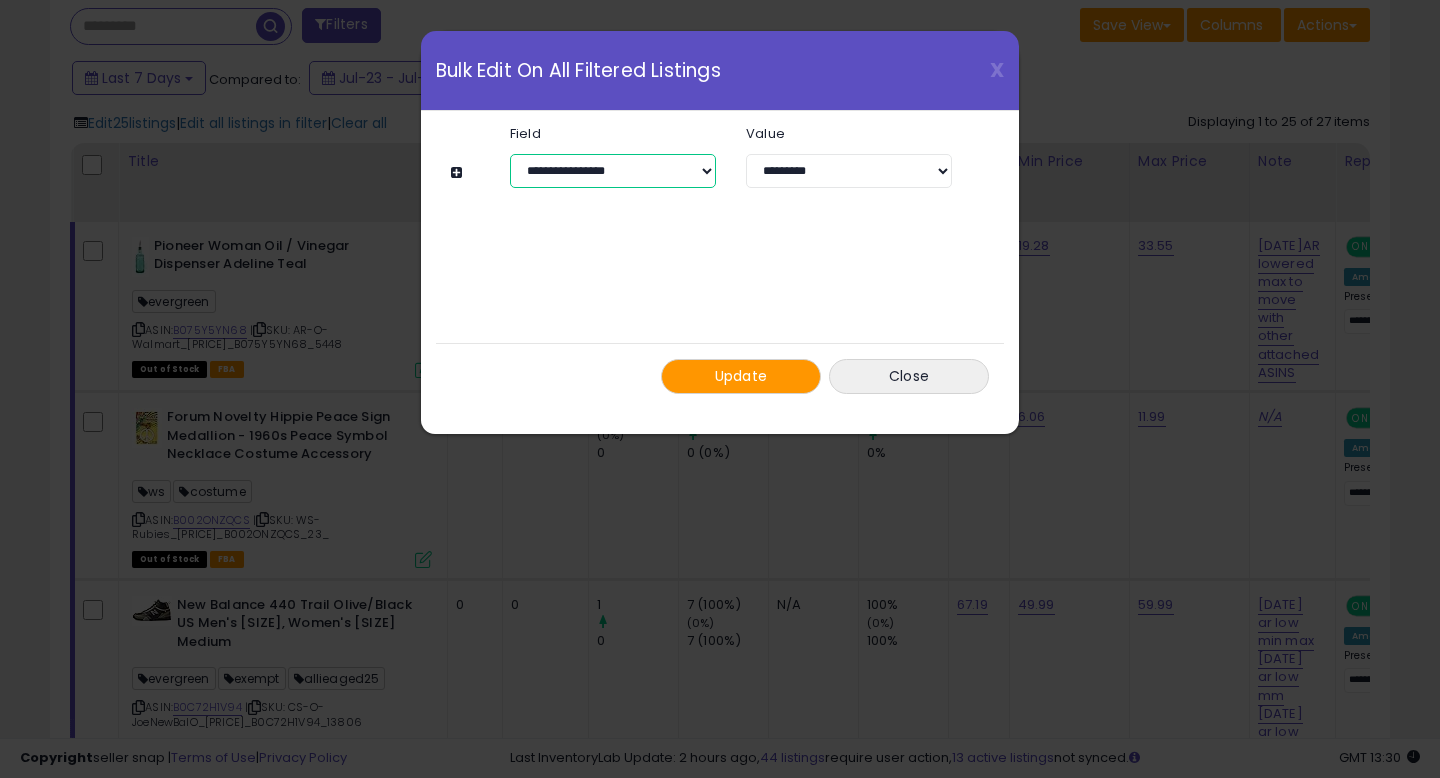 click on "**********" at bounding box center [613, 171] 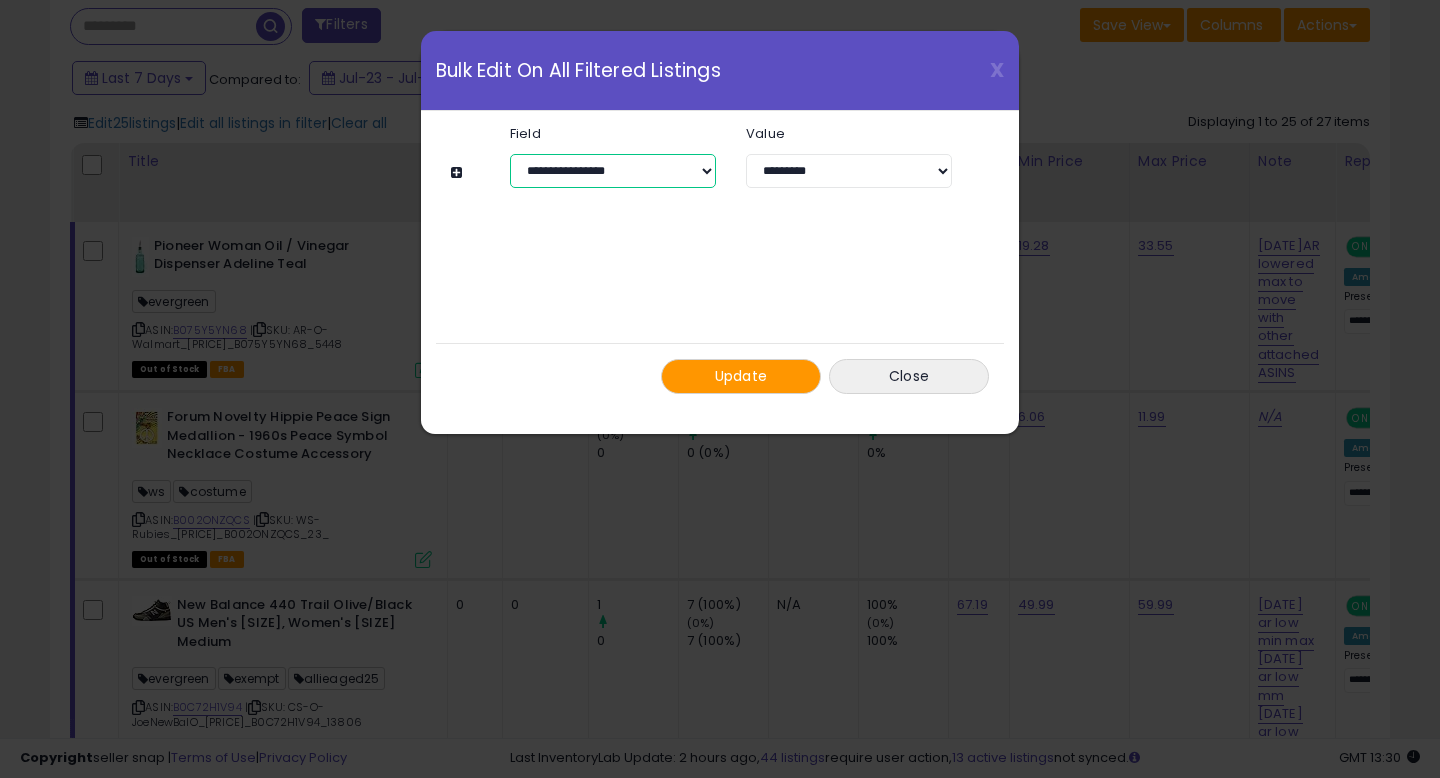 select on "*********" 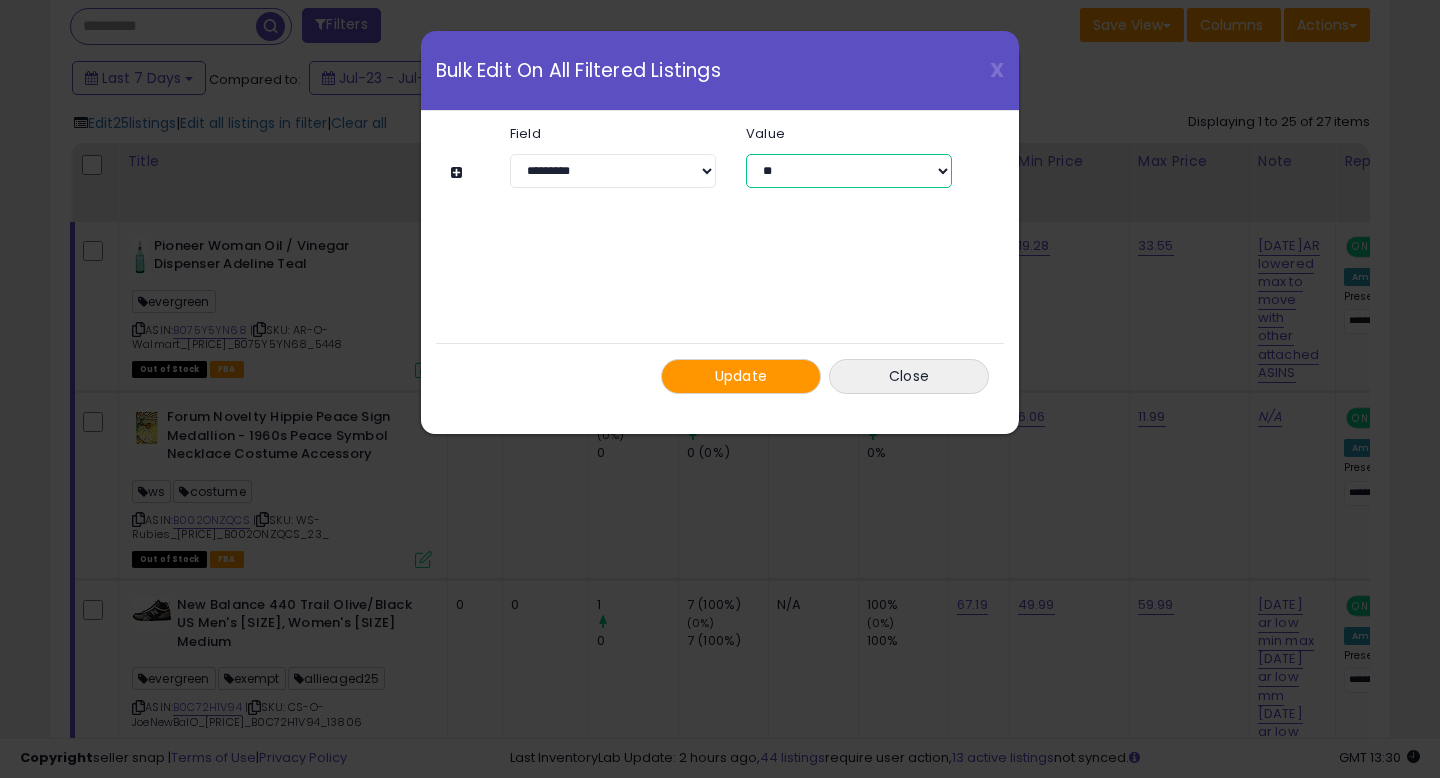 click on "**
***" at bounding box center (849, 171) 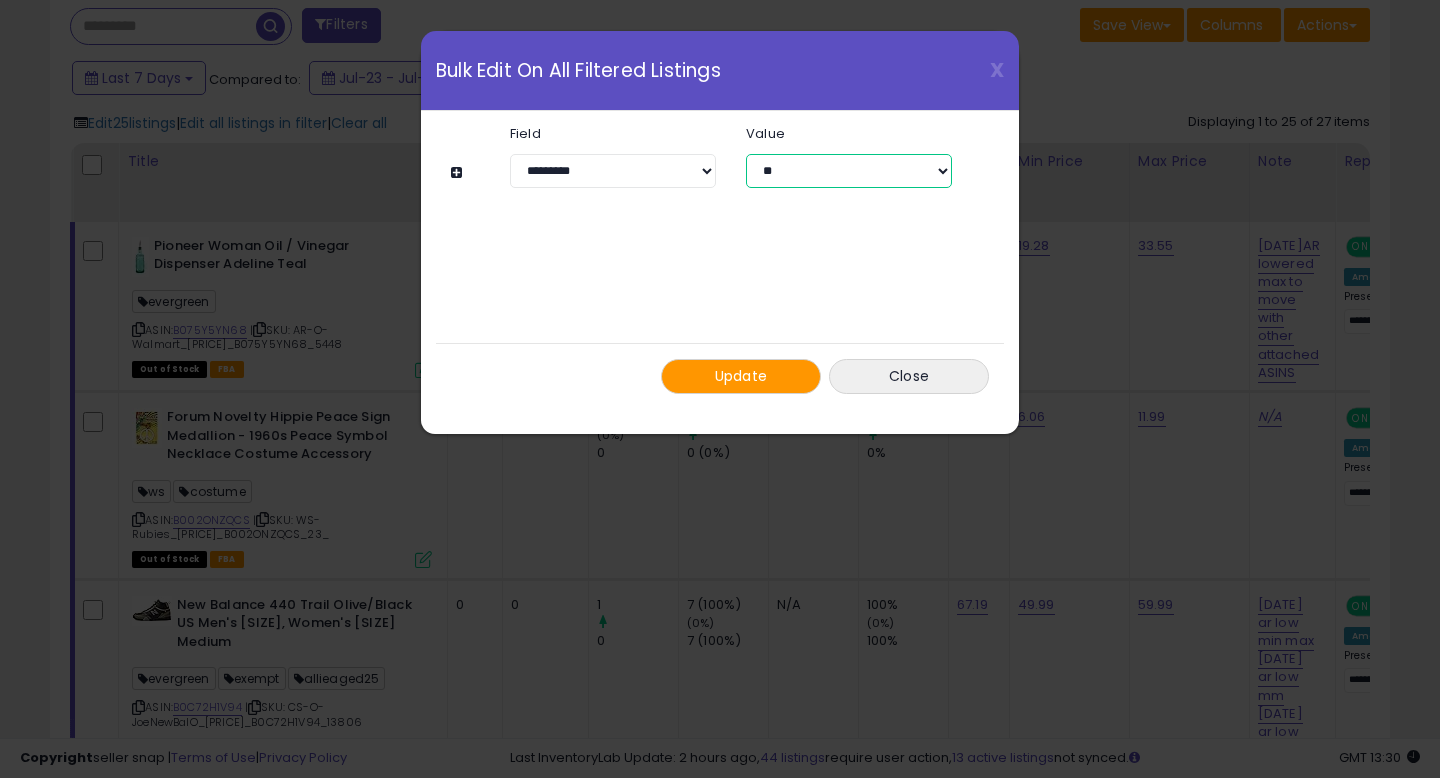 select on "***" 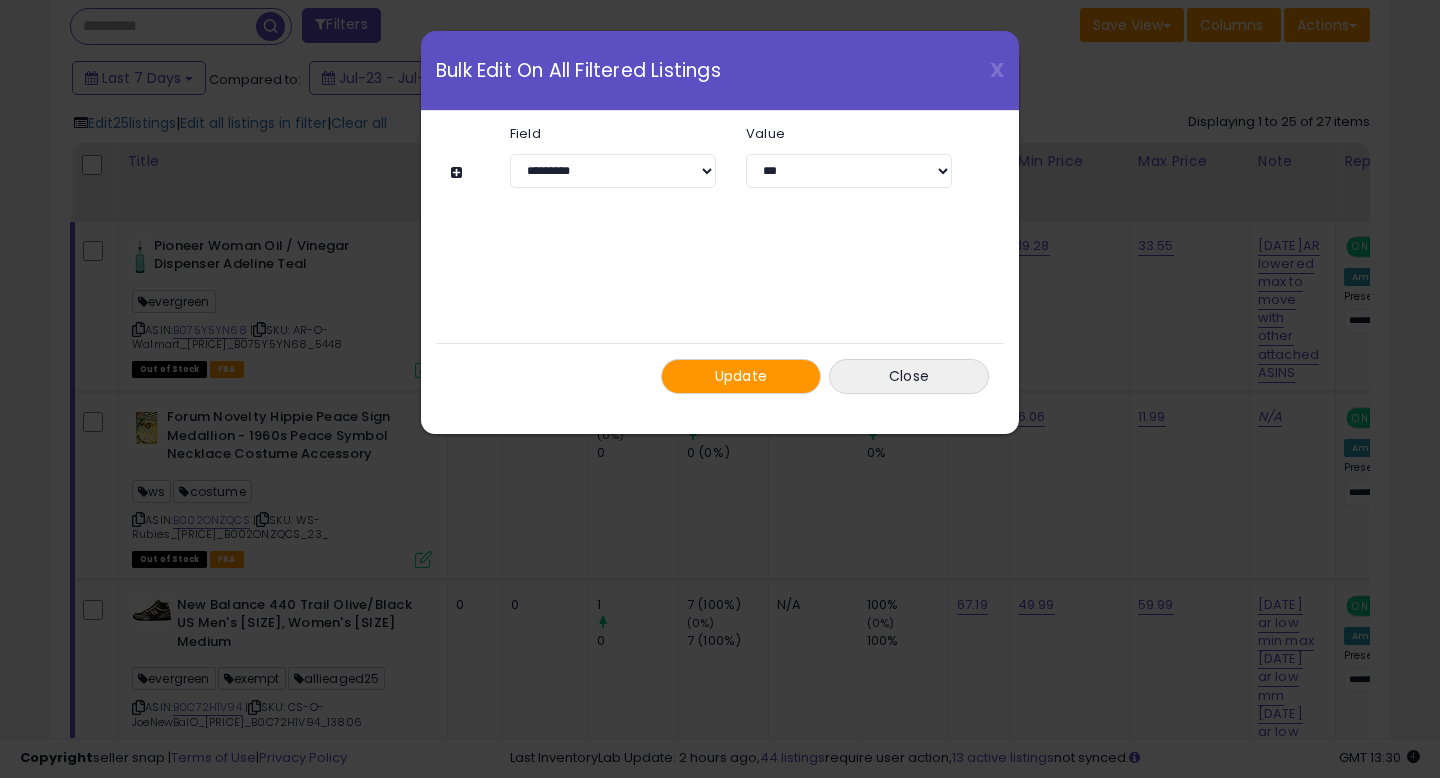 click on "Update" at bounding box center [741, 376] 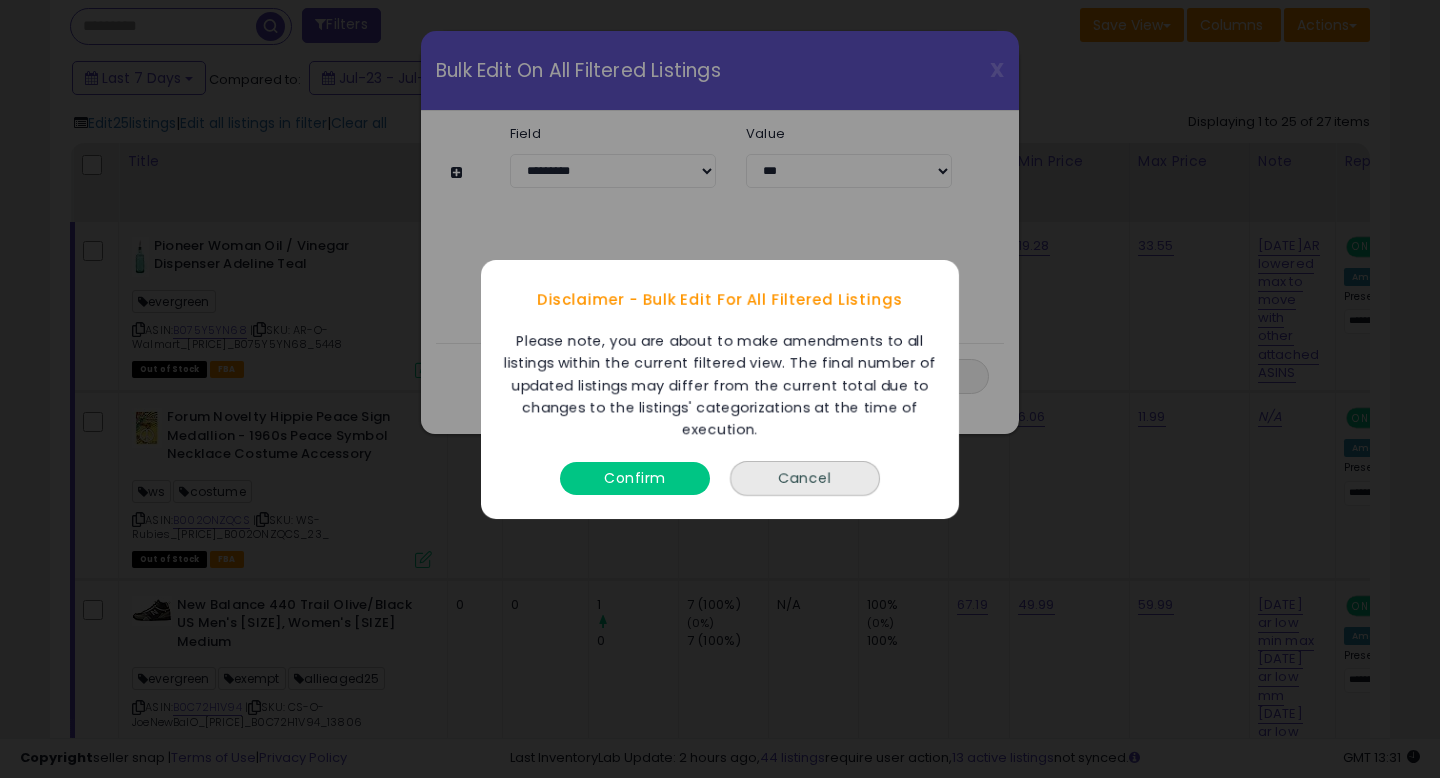 click on "Confirm" at bounding box center [635, 477] 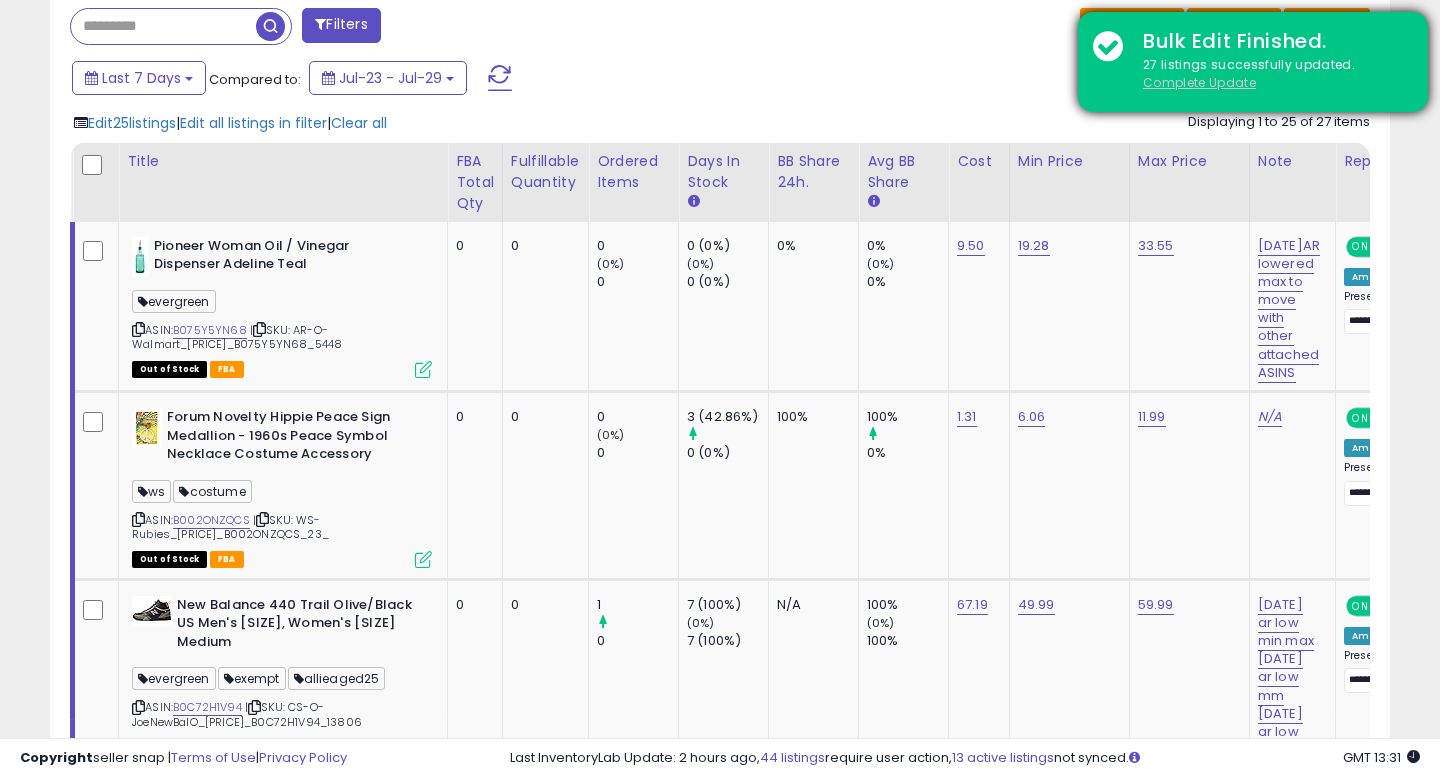 click on "Complete Update" at bounding box center (1199, 82) 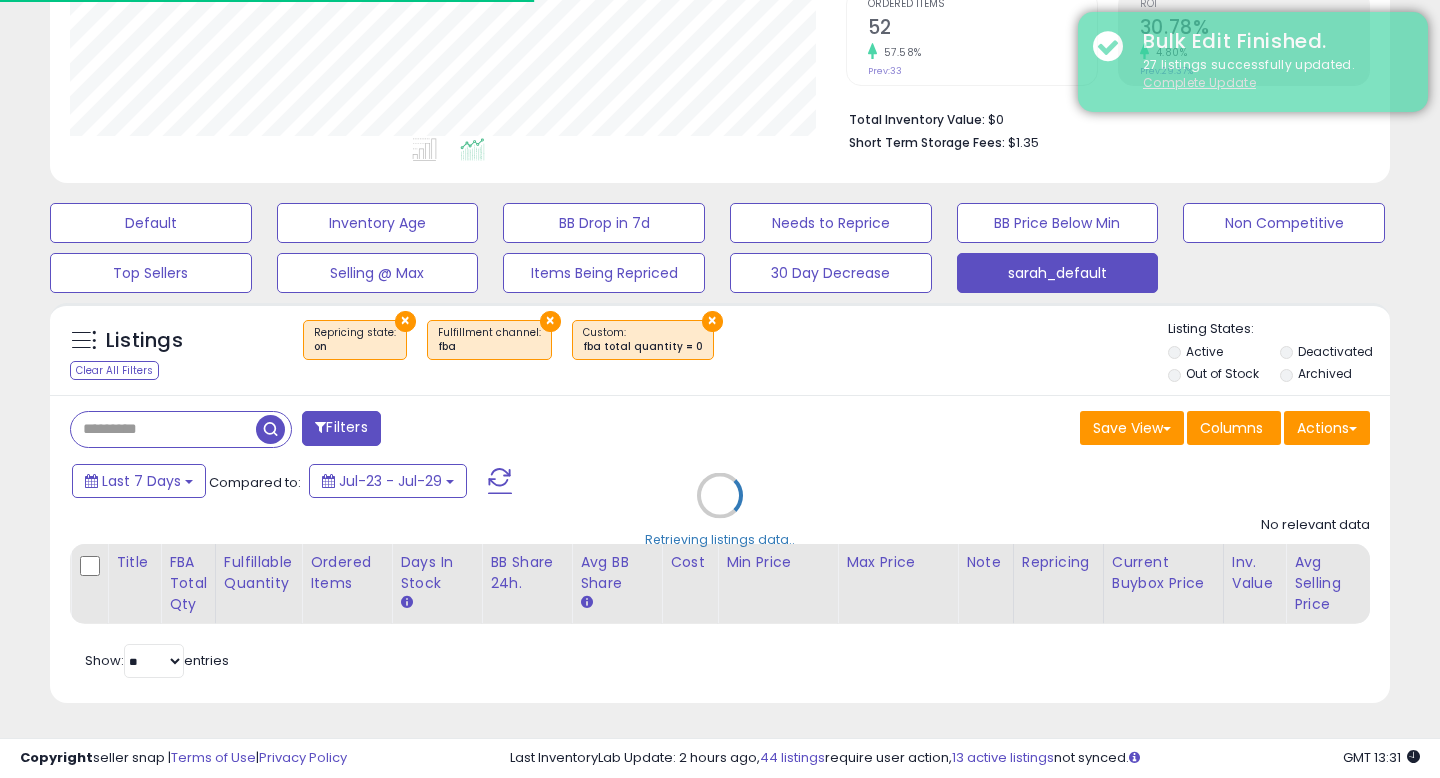 scroll, scrollTop: 427, scrollLeft: 0, axis: vertical 